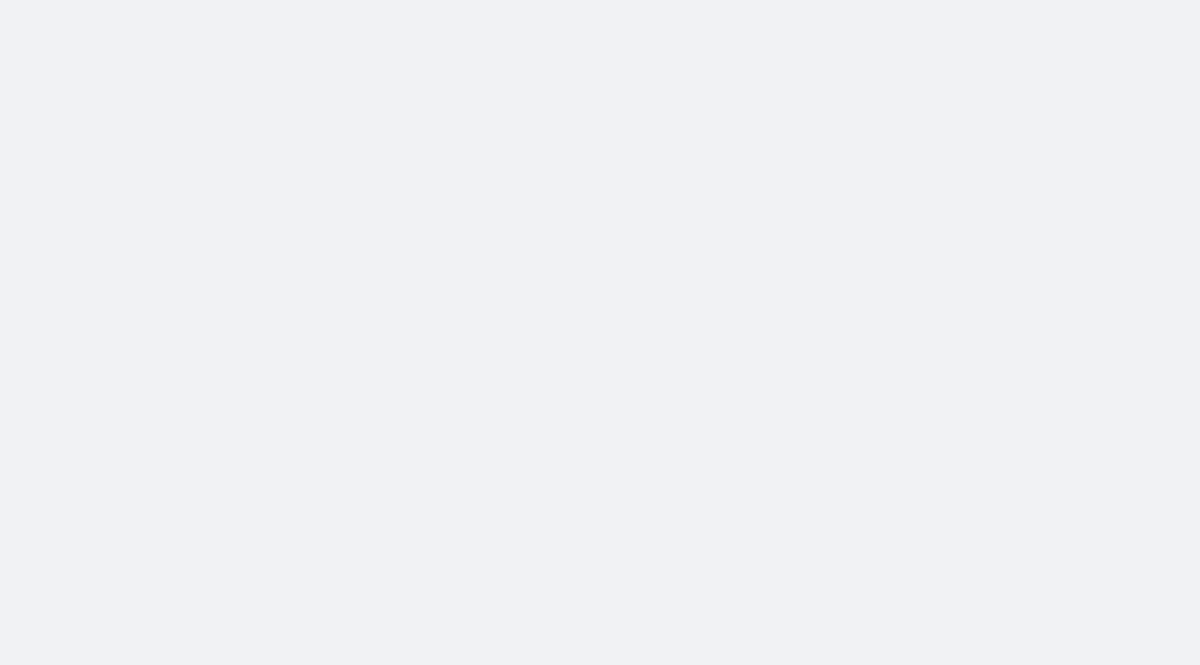 scroll, scrollTop: 0, scrollLeft: 0, axis: both 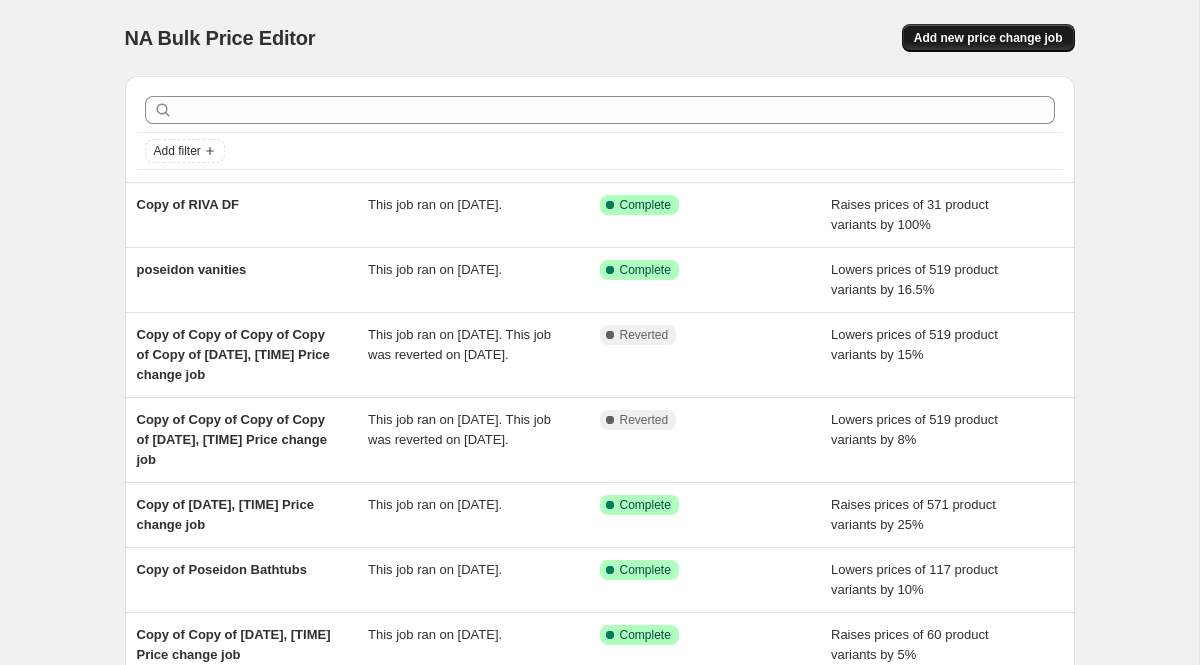 click on "Add new price change job" at bounding box center (988, 38) 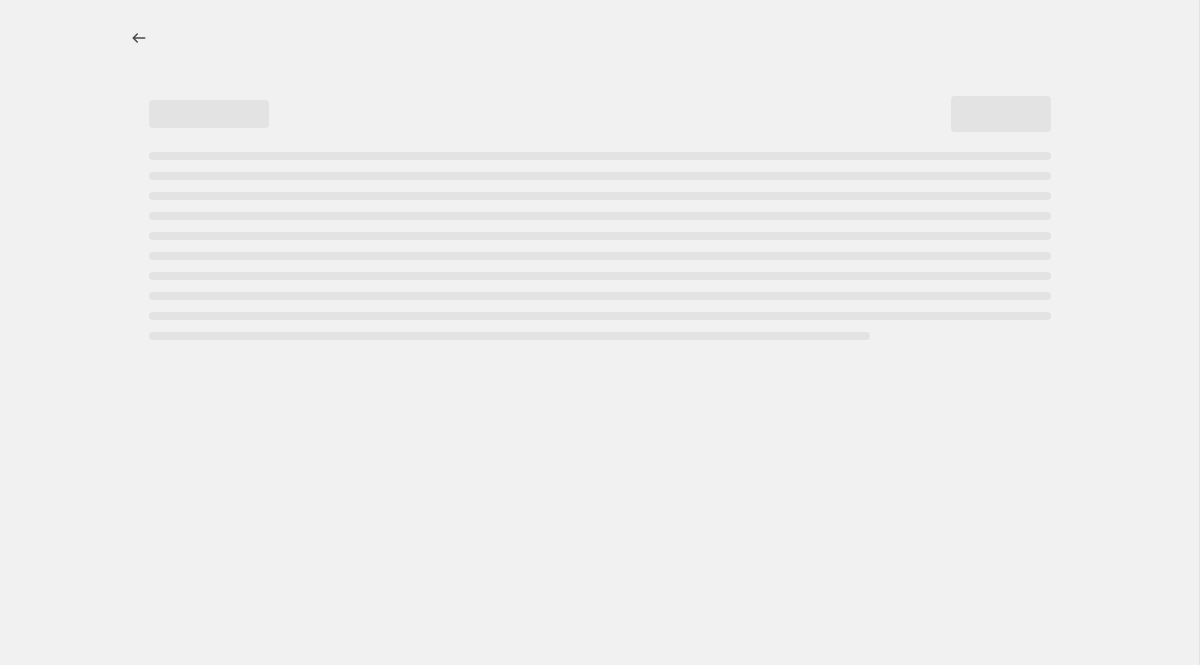 select on "percentage" 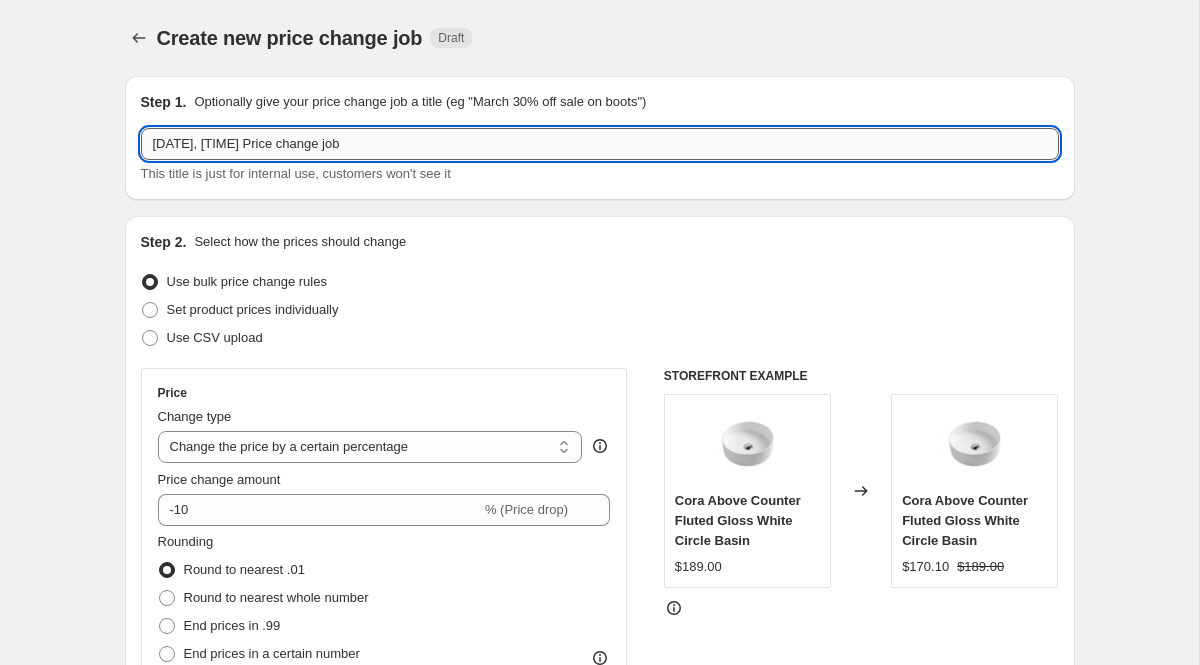 click on "[DATE], [TIME] Price change job" at bounding box center (600, 144) 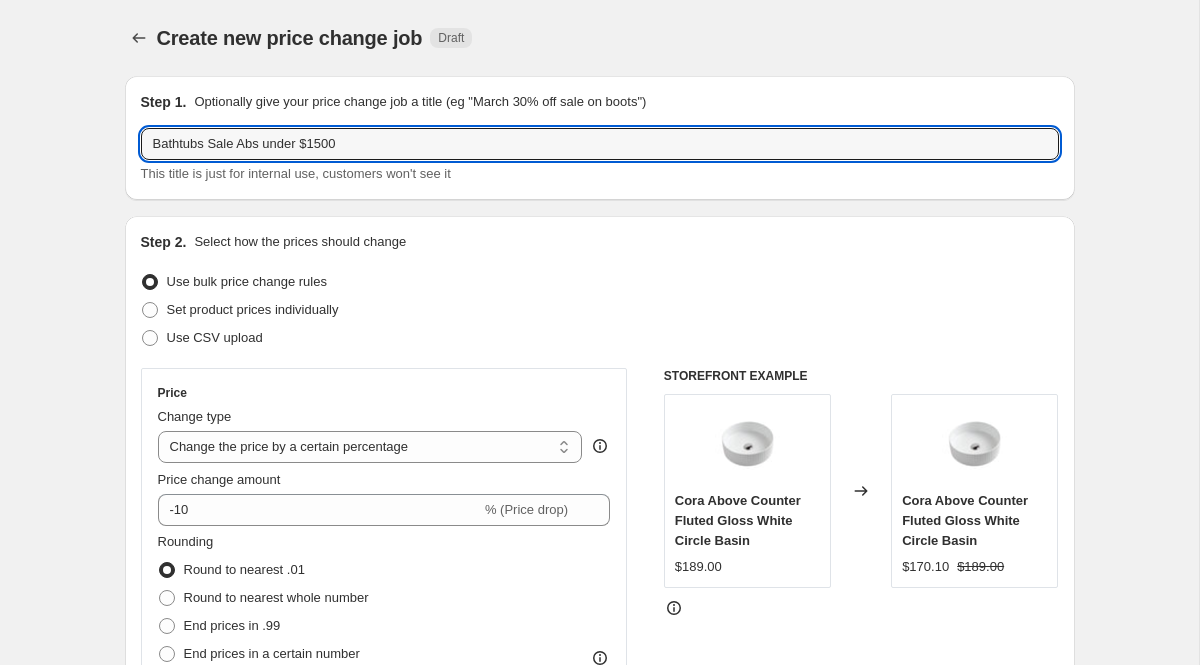 type on "Bathtubs Sale Abs under $1500" 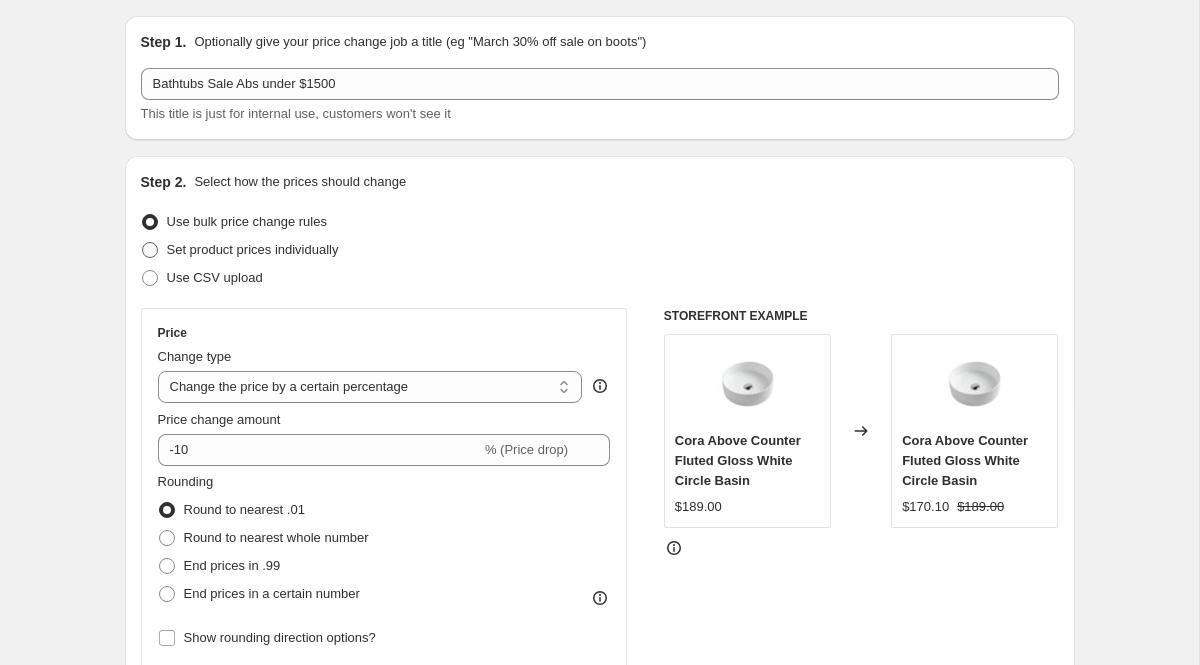 scroll, scrollTop: 157, scrollLeft: 0, axis: vertical 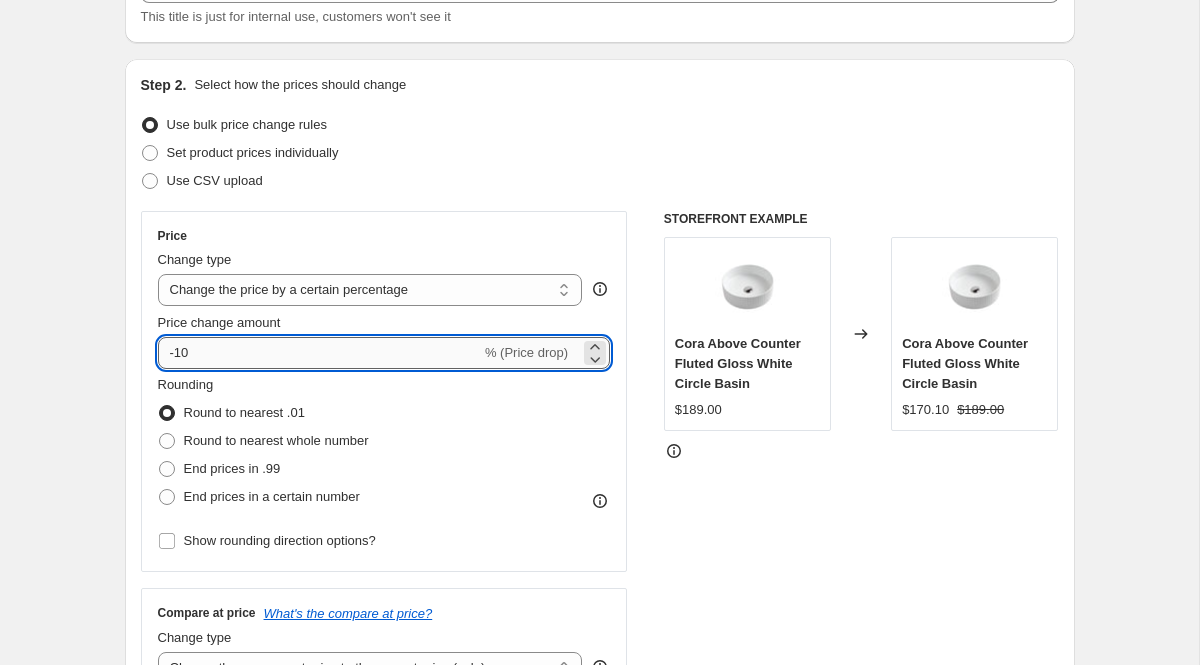 click on "-10" at bounding box center [319, 353] 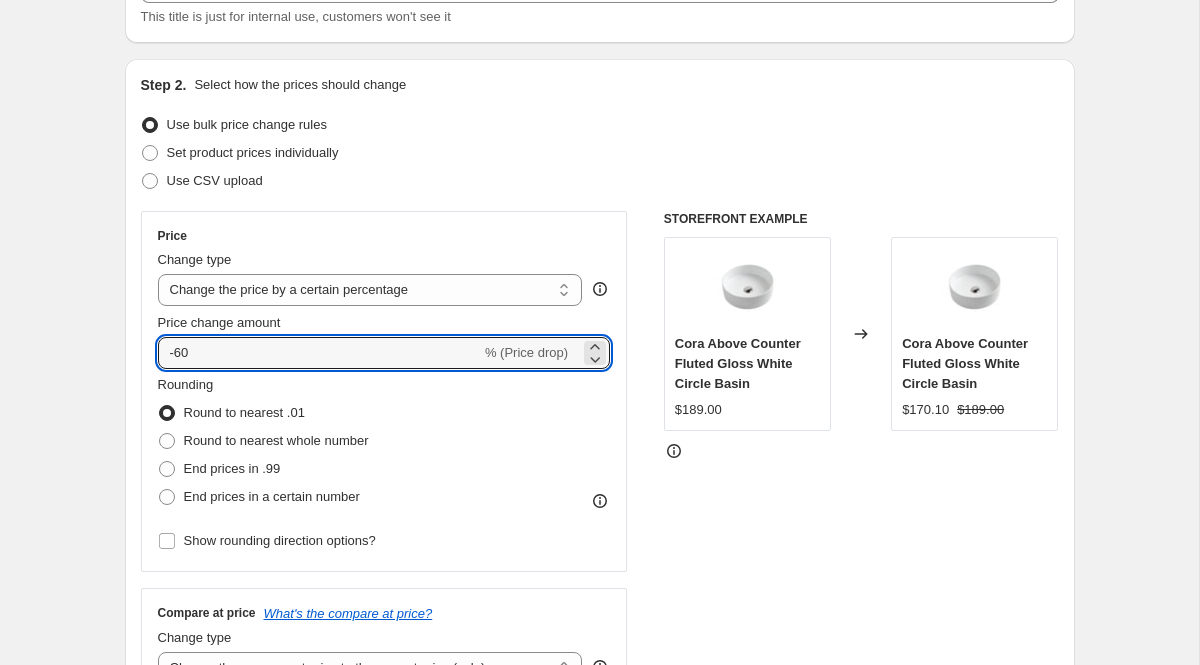 click on "STOREFRONT EXAMPLE Cora Above Counter Fluted Gloss White Circle Basin $189.00 Changed to Cora Above Counter Fluted Gloss White Circle Basin $170.10 $189.00" at bounding box center (861, 456) 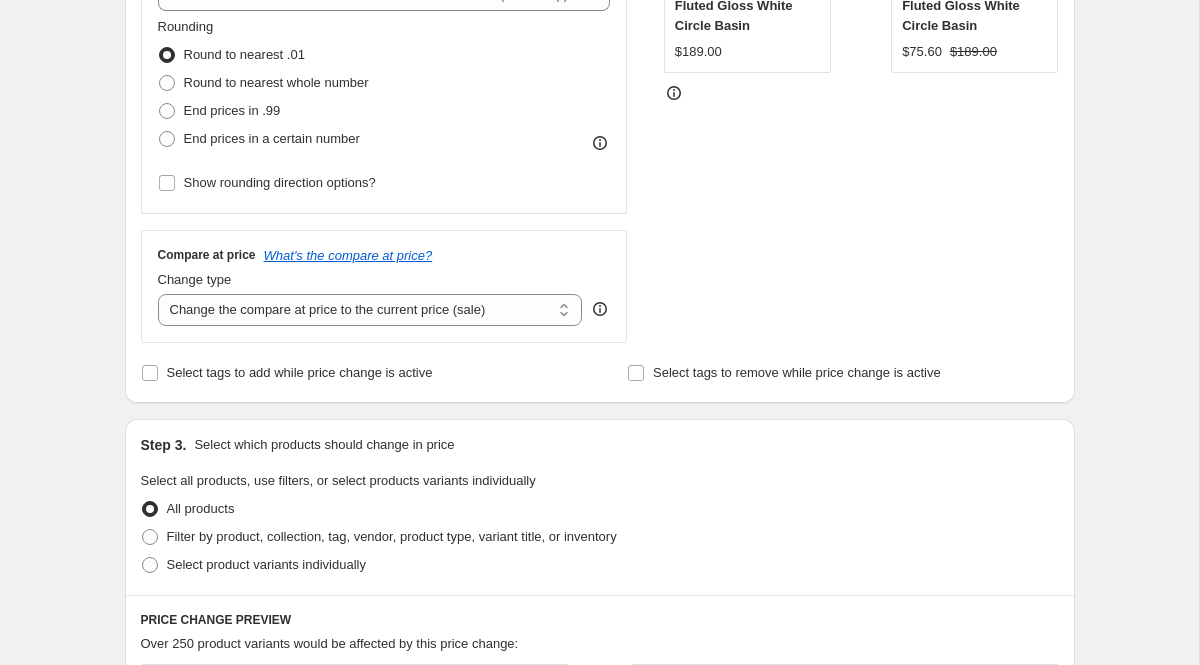 scroll, scrollTop: 279, scrollLeft: 0, axis: vertical 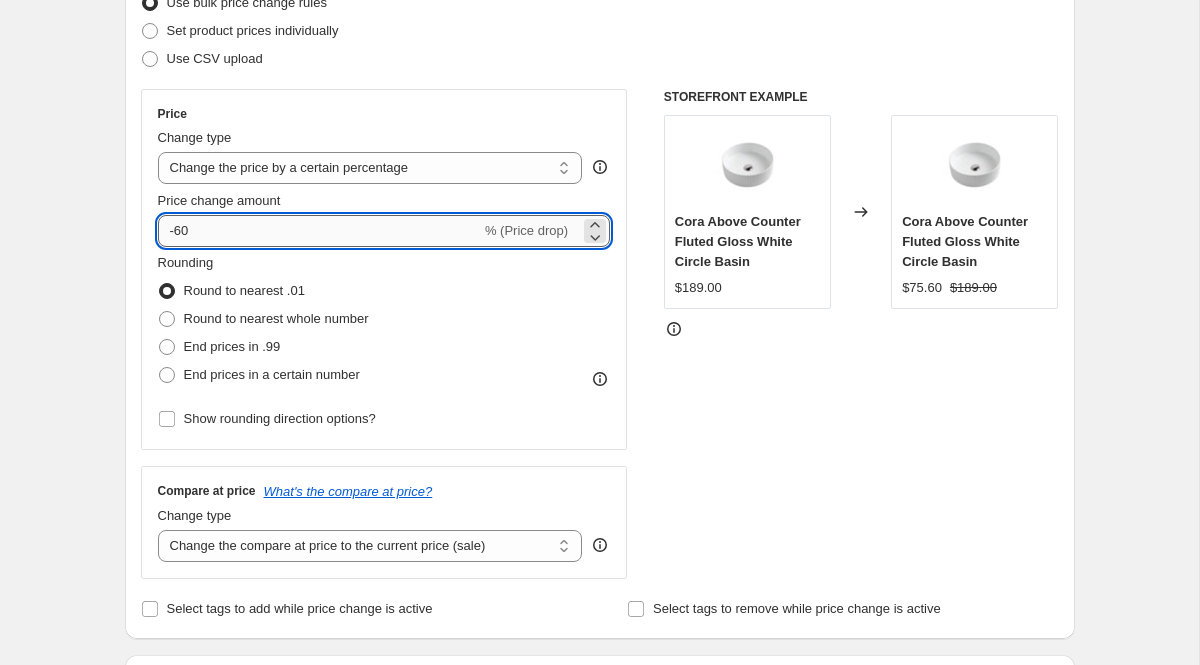 click on "-60" at bounding box center (319, 231) 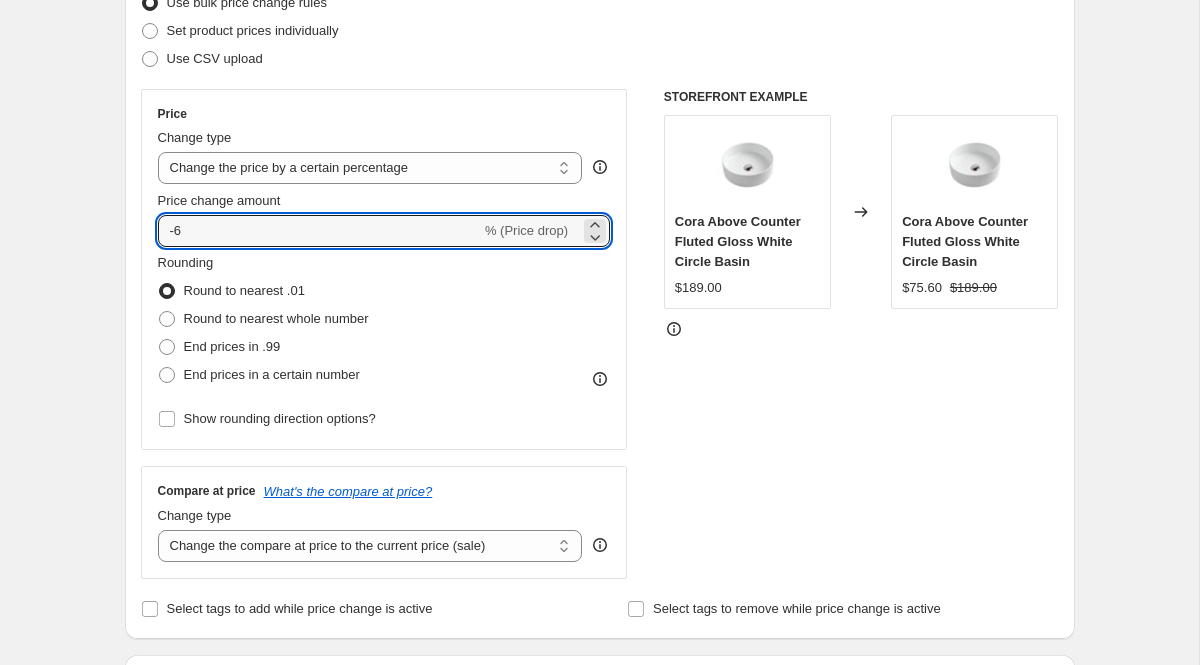 type on "-6" 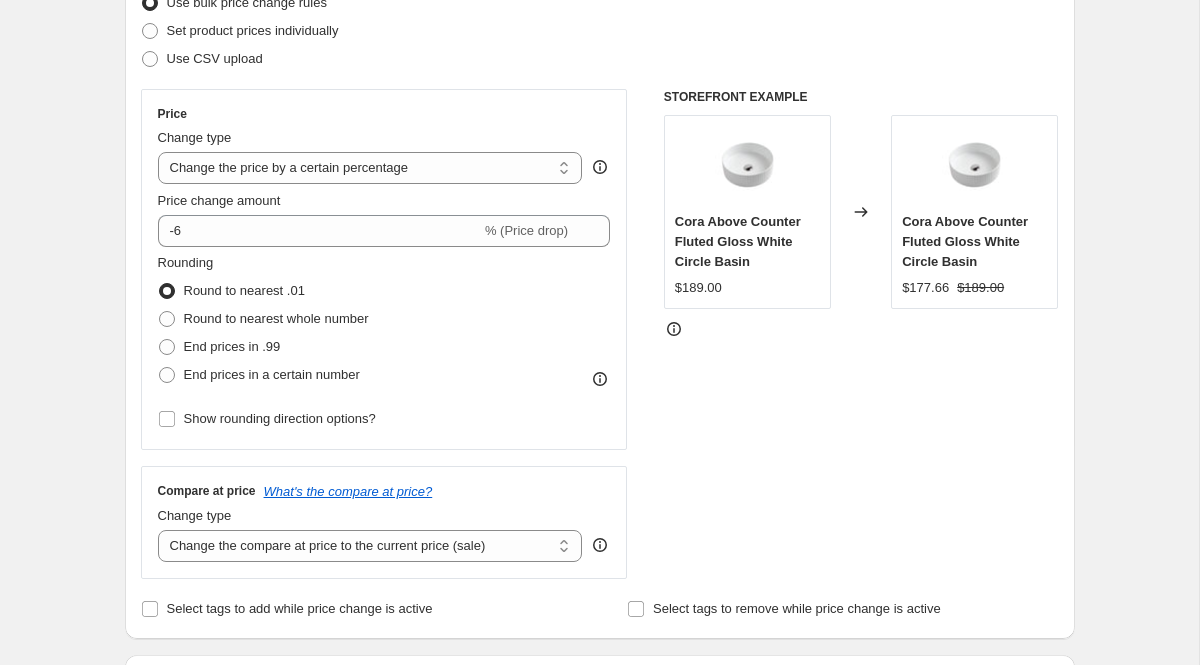 click on "Create new price change job. This page is ready Create new price change job Draft Step 1. Optionally give your price change job a title (eg "March 30% off sale on boots") Bathtubs Sale Abs under $1500 This title is just for internal use, customers won't see it Step 2. Select how the prices should change Use bulk price change rules Set product prices individually Use CSV upload Price Change type Change the price to a certain amount Change the price by a certain amount Change the price by a certain percentage Change the price to the current compare at price (price before sale) Change the price by a certain amount relative to the compare at price Change the price by a certain percentage relative to the compare at price Don't change the price Change the price by a certain percentage relative to the cost per item Change price to certain cost margin Change the price by a certain percentage Price change amount -6 % (Price drop) Rounding Round to nearest .01 Round to nearest whole number End prices in .99 Change type" at bounding box center [599, 720] 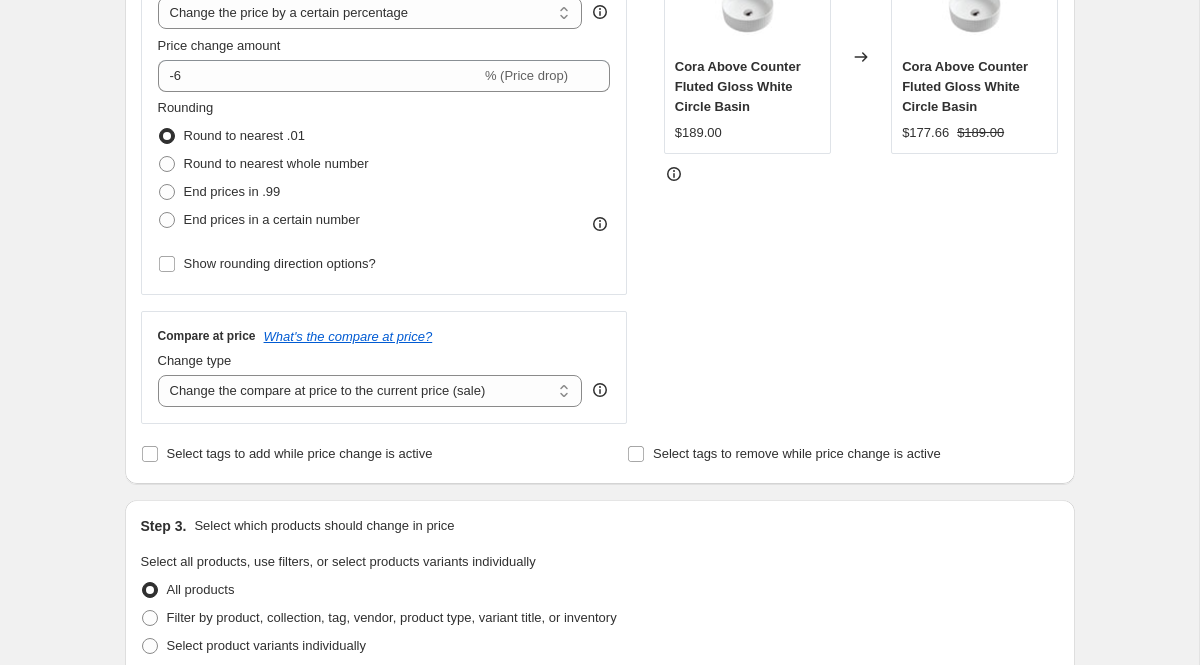 scroll, scrollTop: 555, scrollLeft: 0, axis: vertical 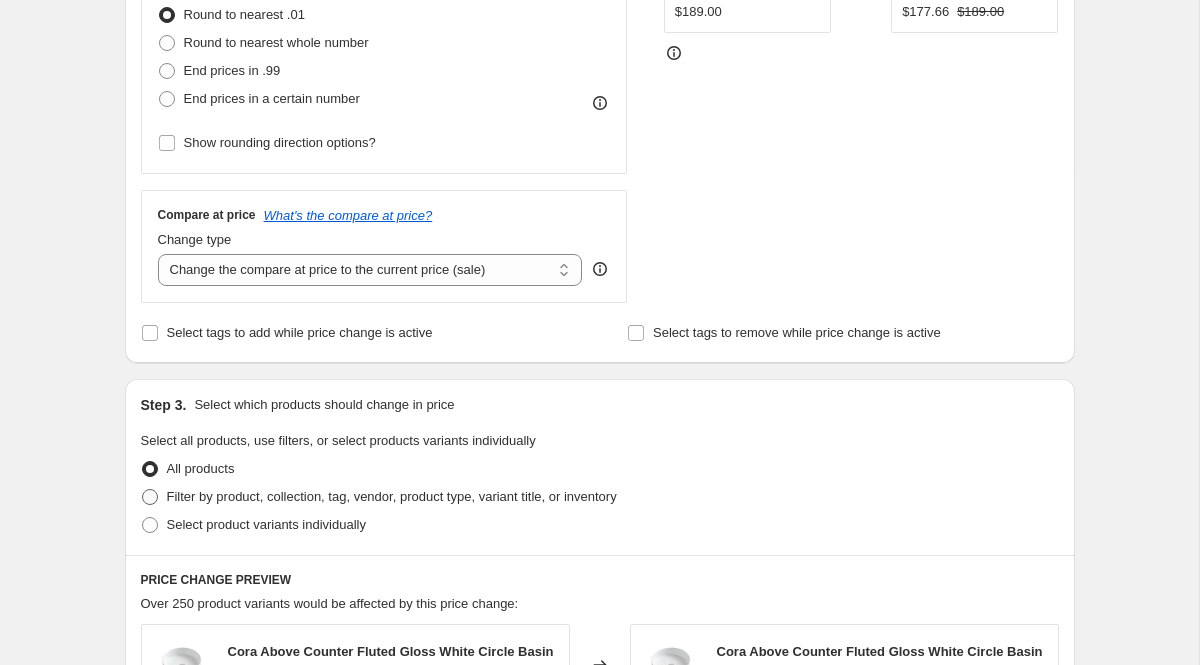 click on "Filter by product, collection, tag, vendor, product type, variant title, or inventory" at bounding box center (392, 496) 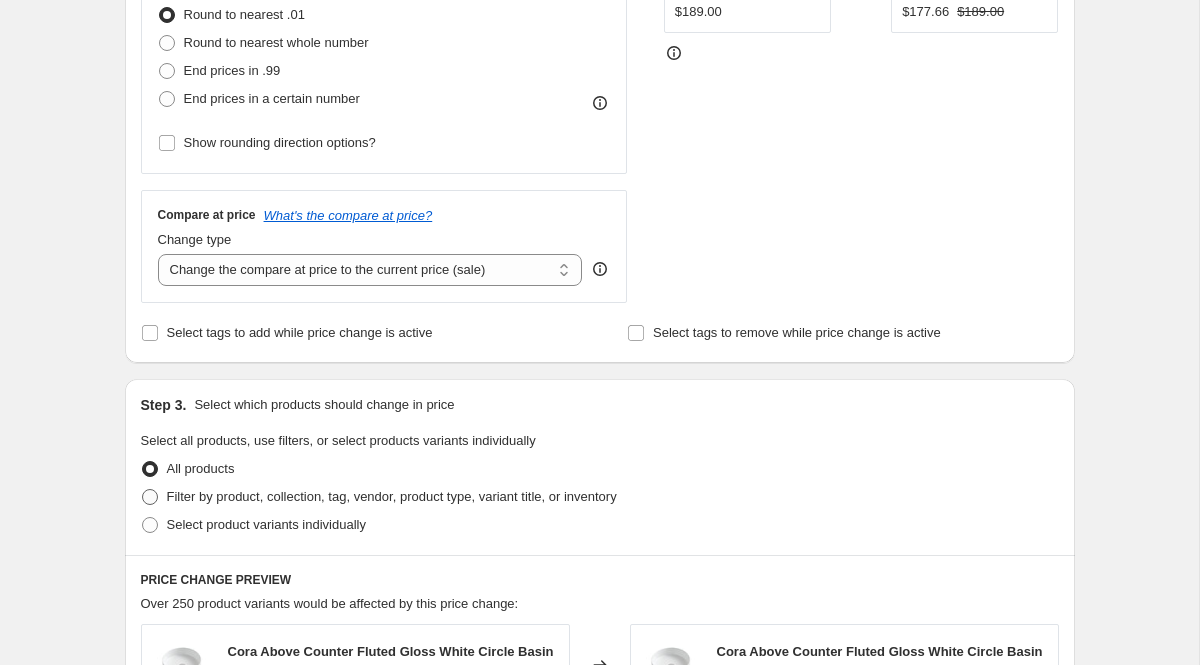 radio on "true" 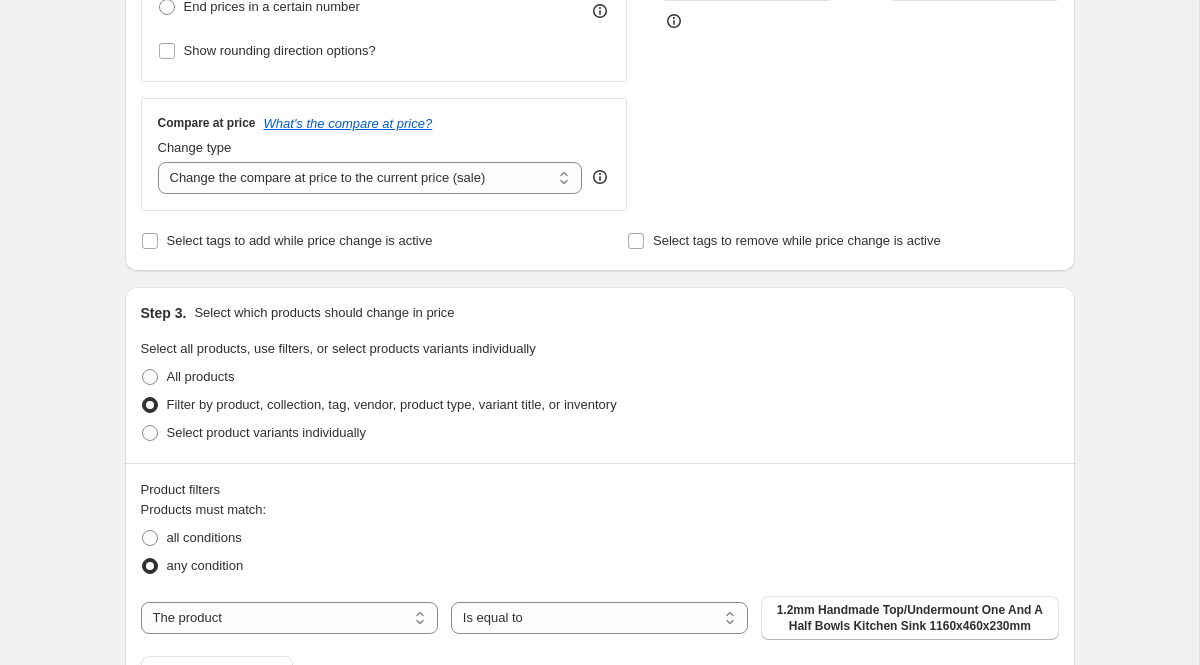scroll, scrollTop: 689, scrollLeft: 0, axis: vertical 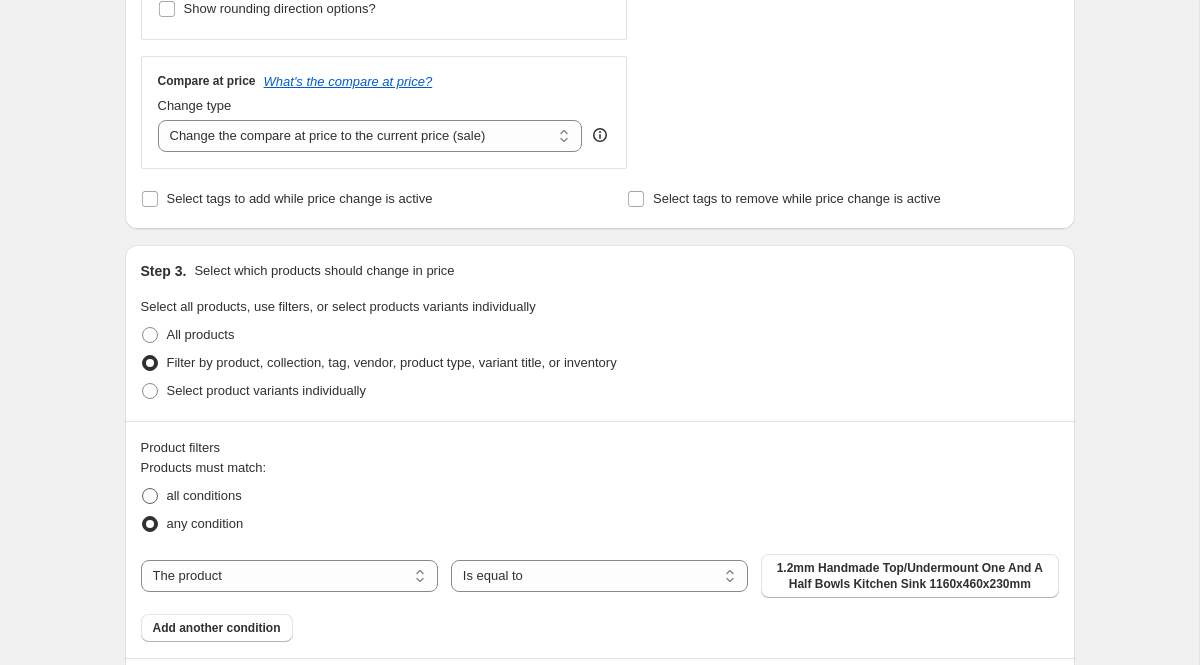 click on "all conditions" at bounding box center [204, 495] 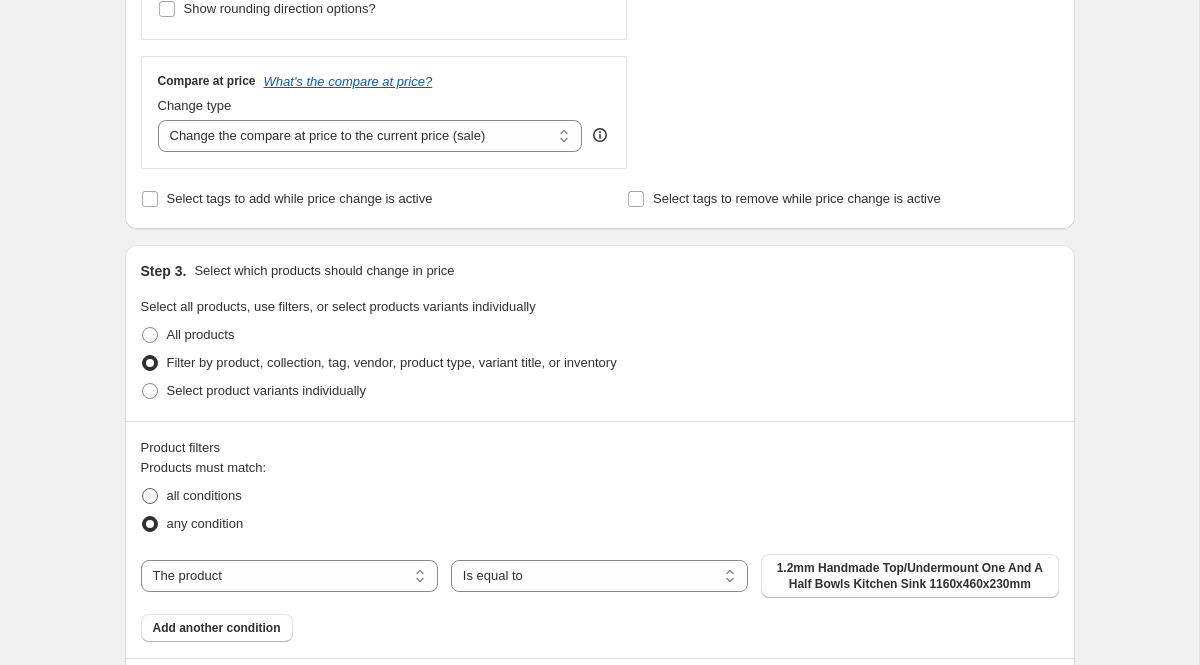 radio on "true" 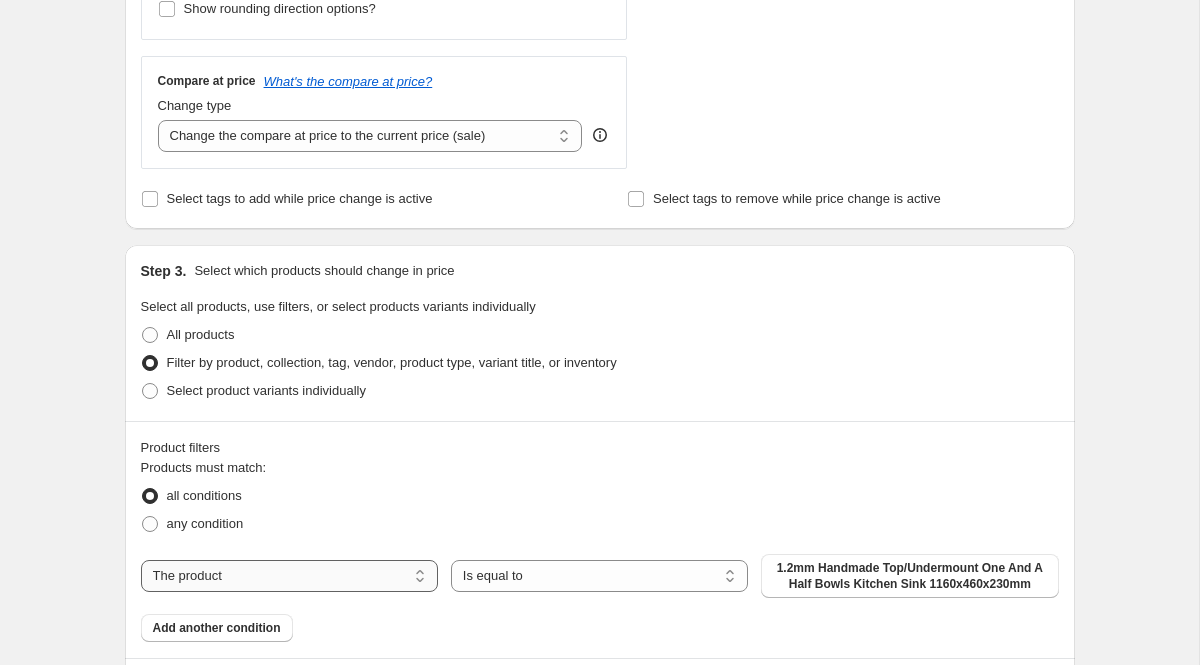 click on "The product The product's collection The product's tag The product's vendor The product's type The product's status The variant's title Inventory quantity" at bounding box center (289, 576) 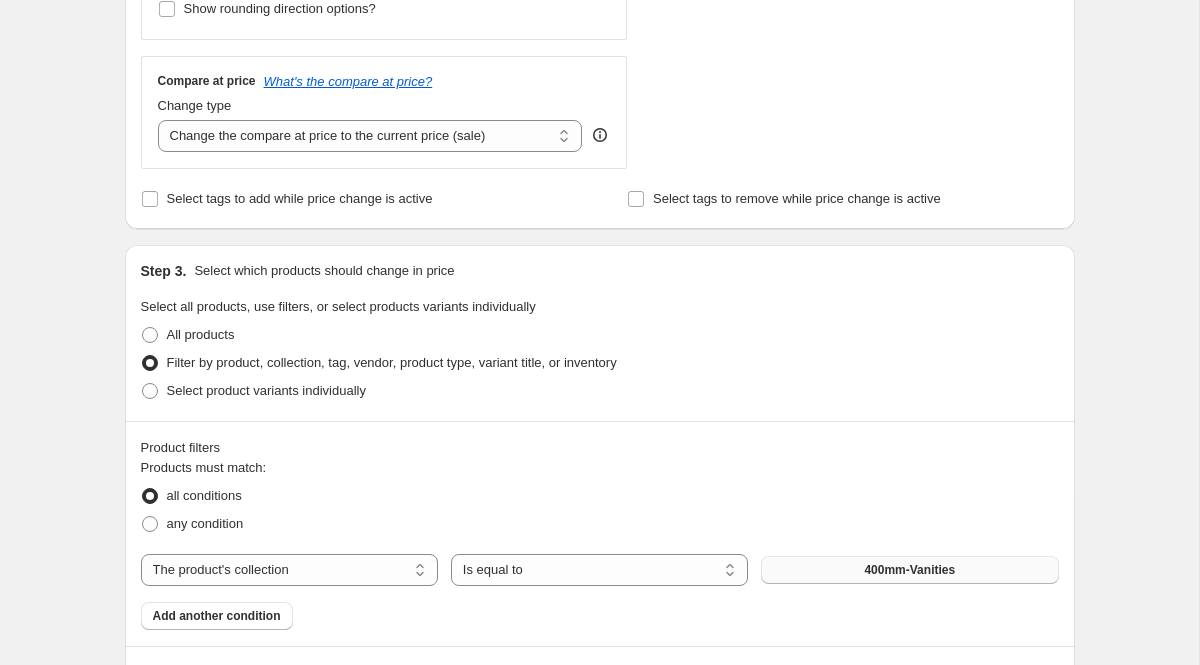 click on "400mm-Vanities" at bounding box center [909, 570] 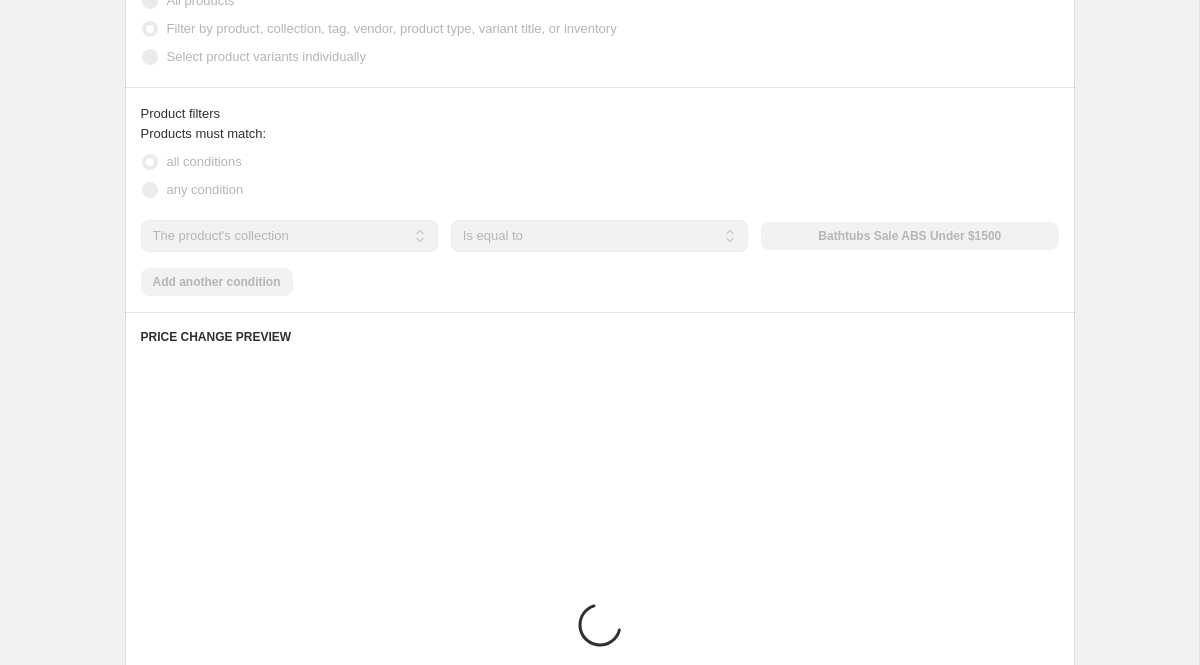 scroll, scrollTop: 1027, scrollLeft: 0, axis: vertical 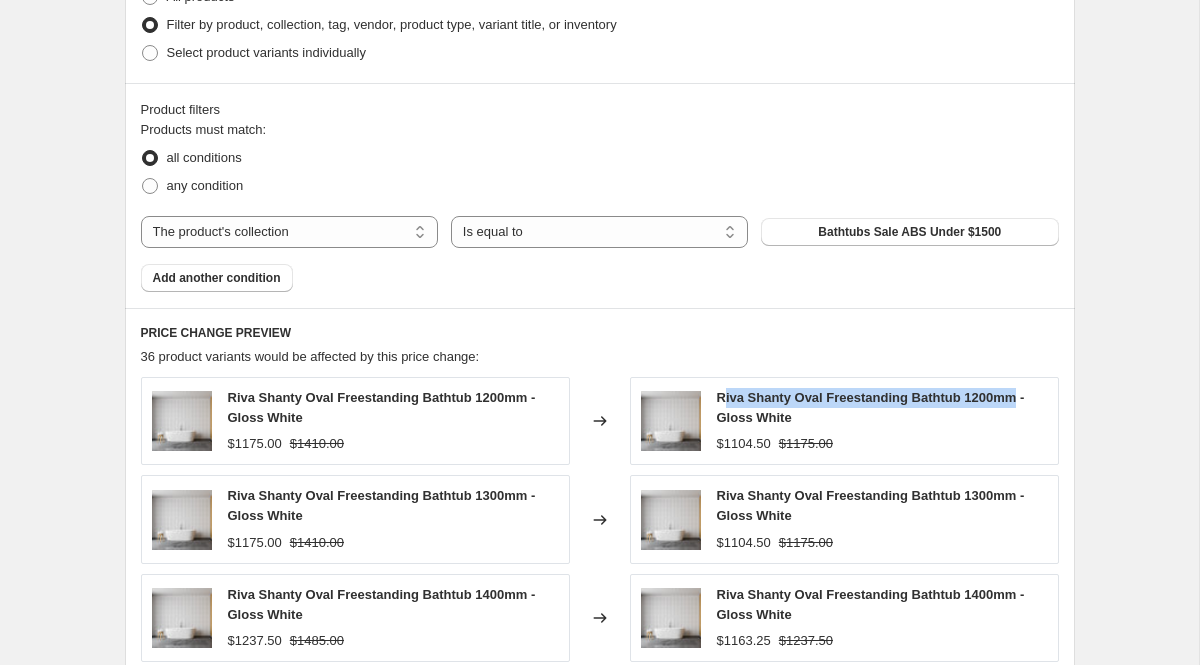 drag, startPoint x: 721, startPoint y: 404, endPoint x: 1026, endPoint y: 406, distance: 305.00656 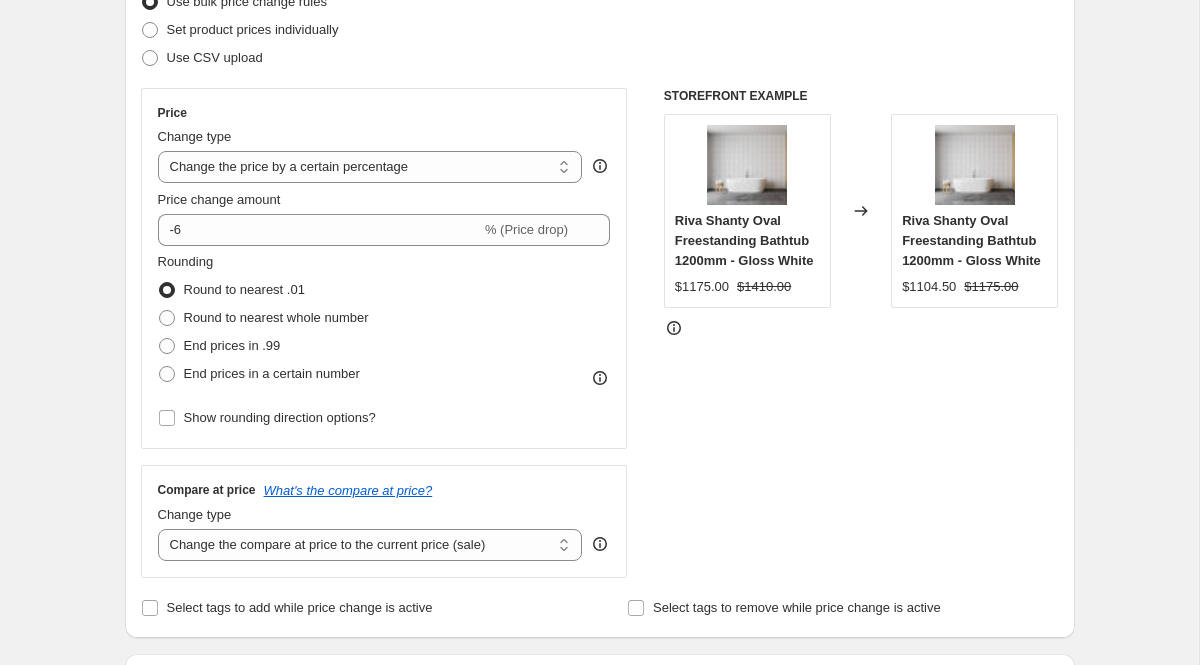 scroll, scrollTop: 112, scrollLeft: 0, axis: vertical 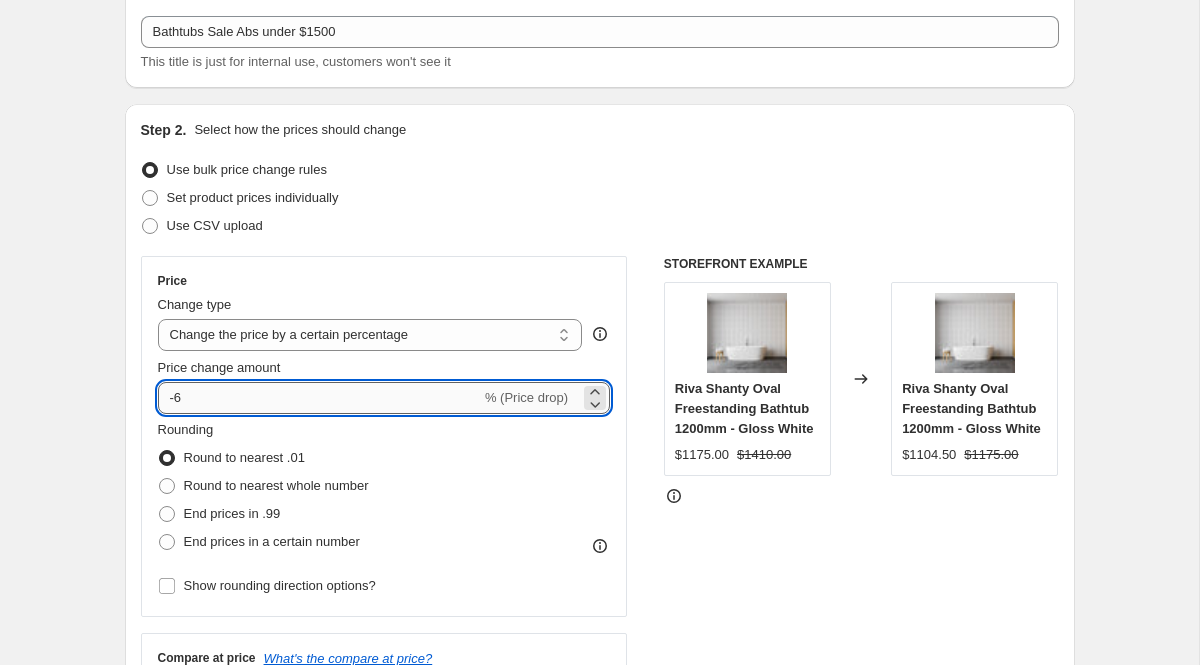 click on "-6" at bounding box center [319, 398] 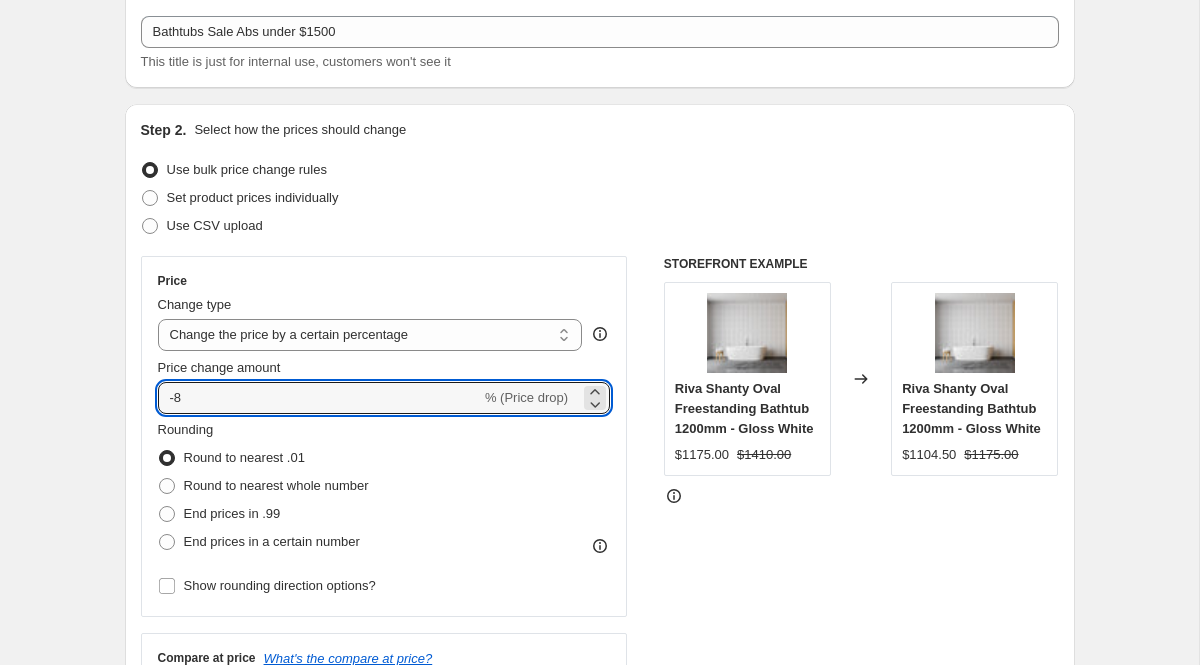 type on "-8" 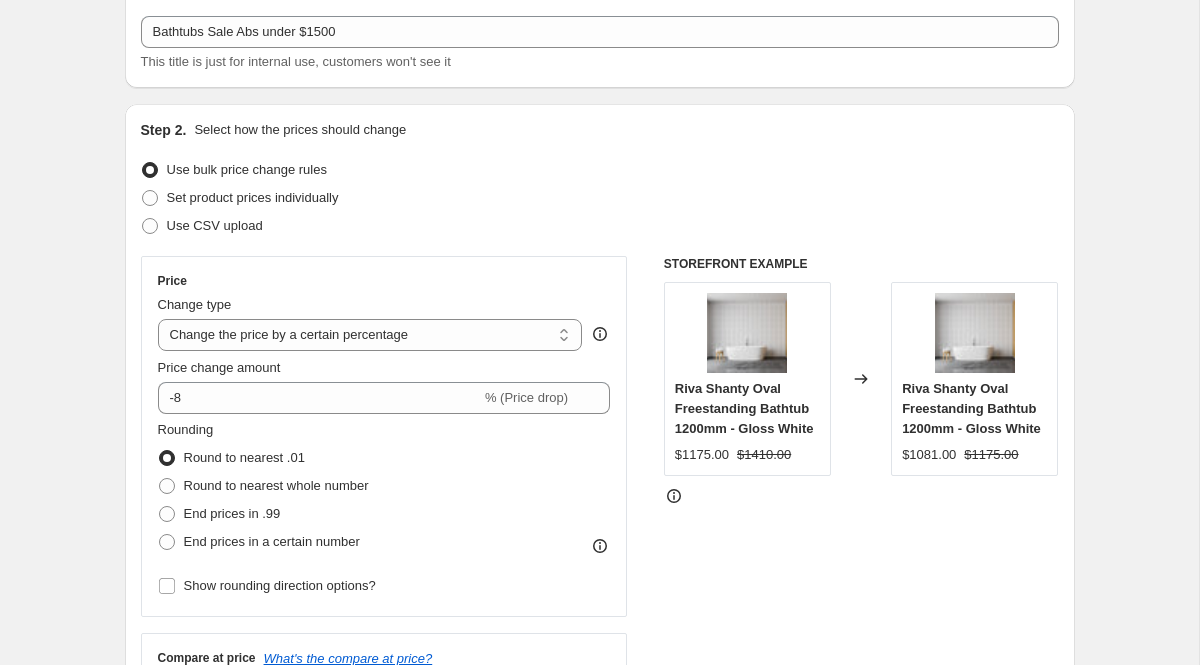 click on "STOREFRONT EXAMPLE Riva Shanty Oval Freestanding Bathtub 1200mm - Gloss White $[PRICE] $[PRICE] Changed to Riva Shanty Oval Freestanding Bathtub 1200mm - Gloss White $[PRICE] $[PRICE]" at bounding box center [861, 501] 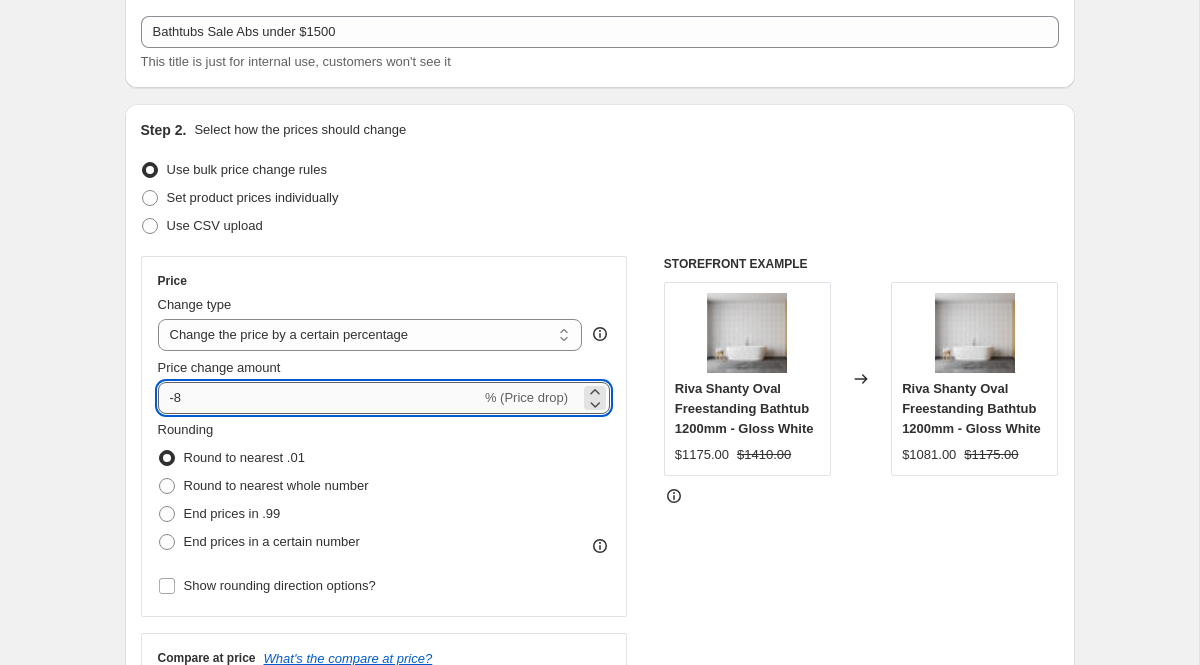click on "-8" at bounding box center [319, 398] 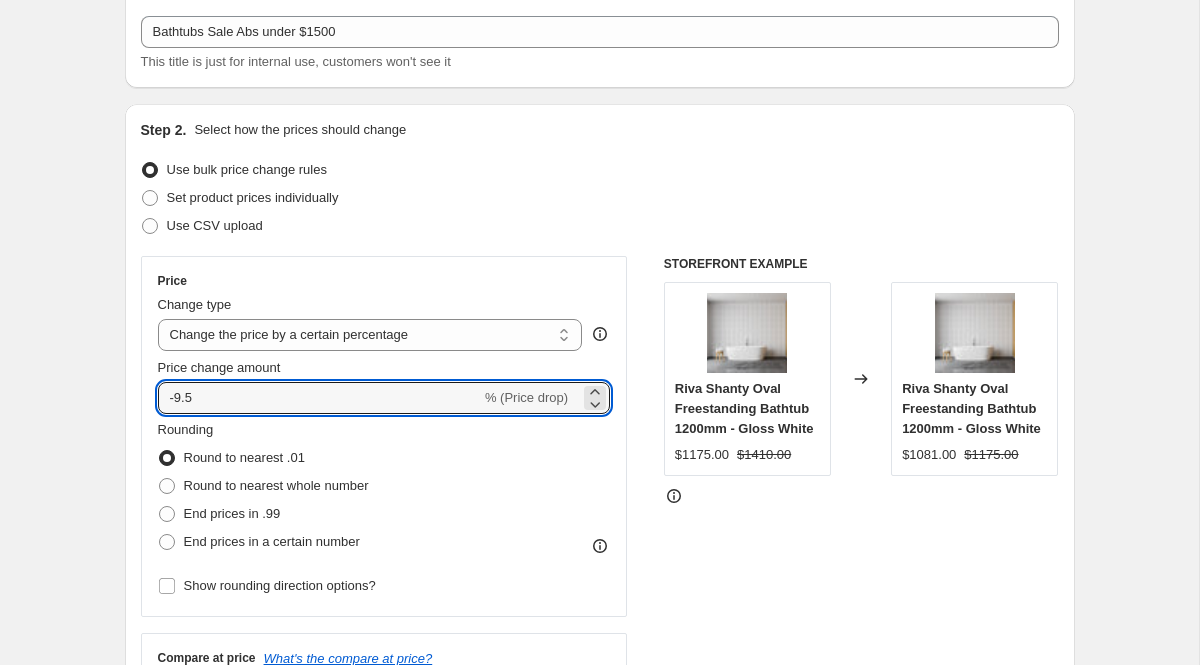 type on "-9.5" 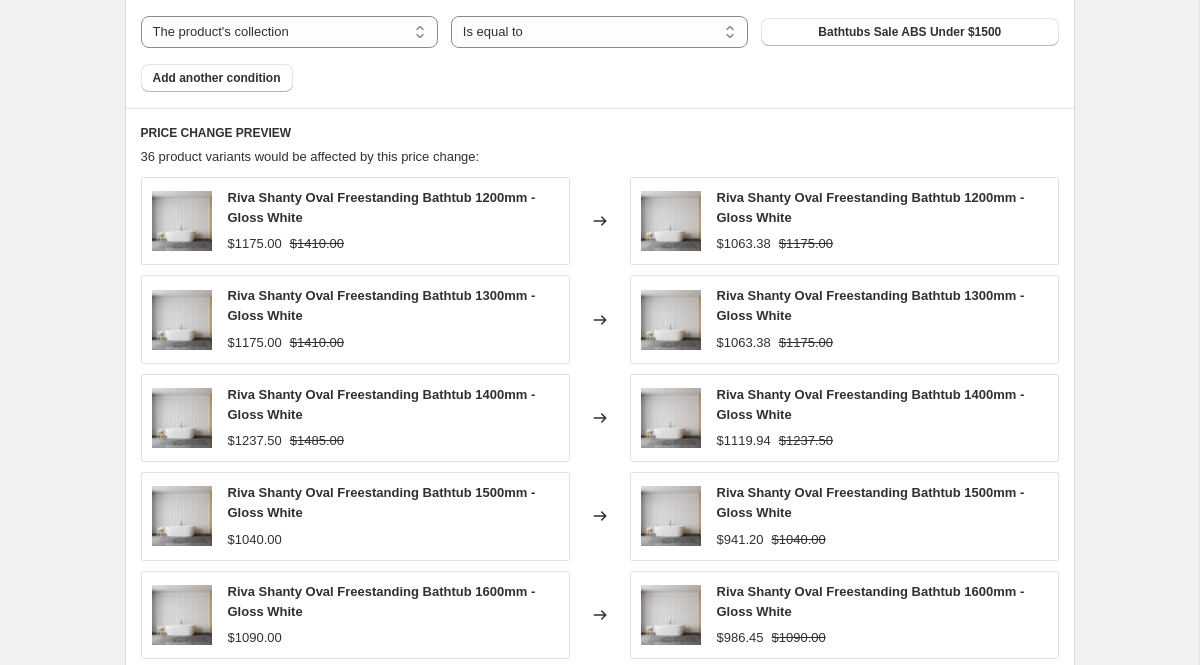 scroll, scrollTop: 1591, scrollLeft: 0, axis: vertical 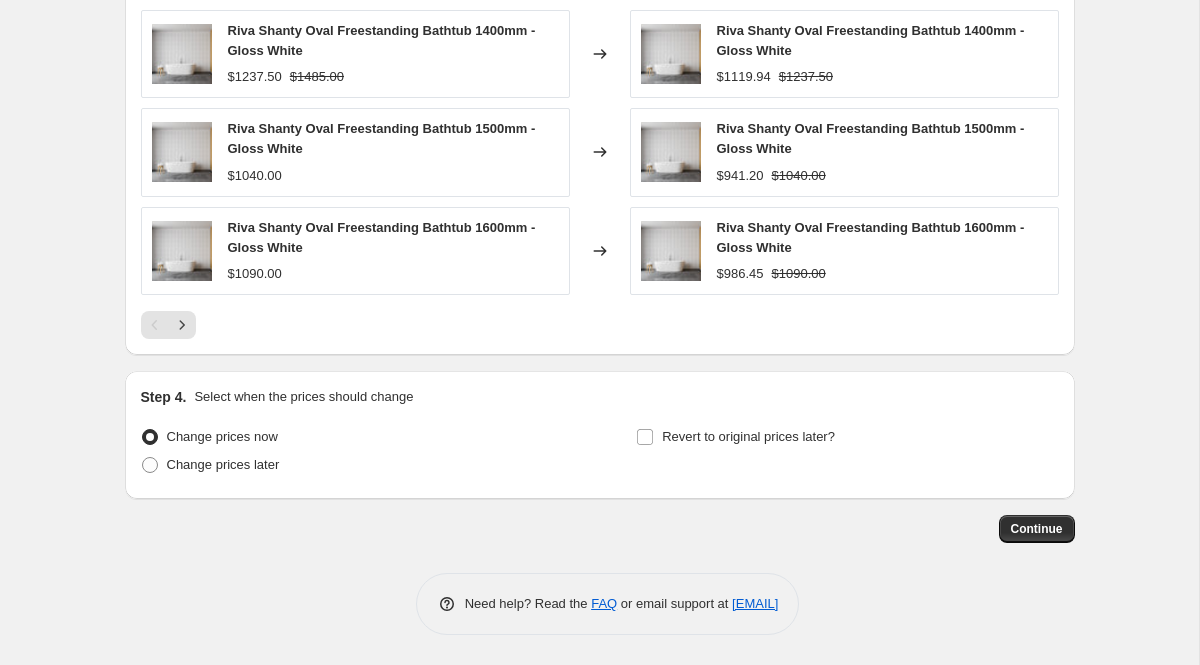 click on "Riva Shanty Oval Freestanding Bathtub 1600mm - Gloss White" at bounding box center [871, 237] 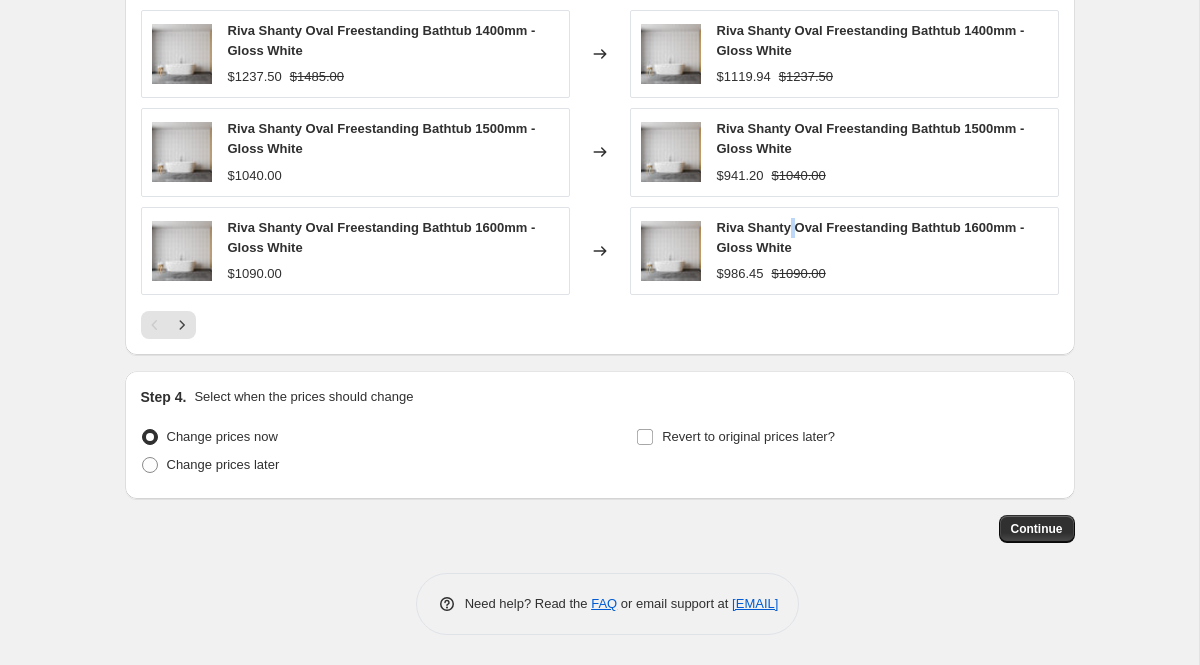 click on "Riva Shanty Oval Freestanding Bathtub 1600mm - Gloss White" at bounding box center [871, 237] 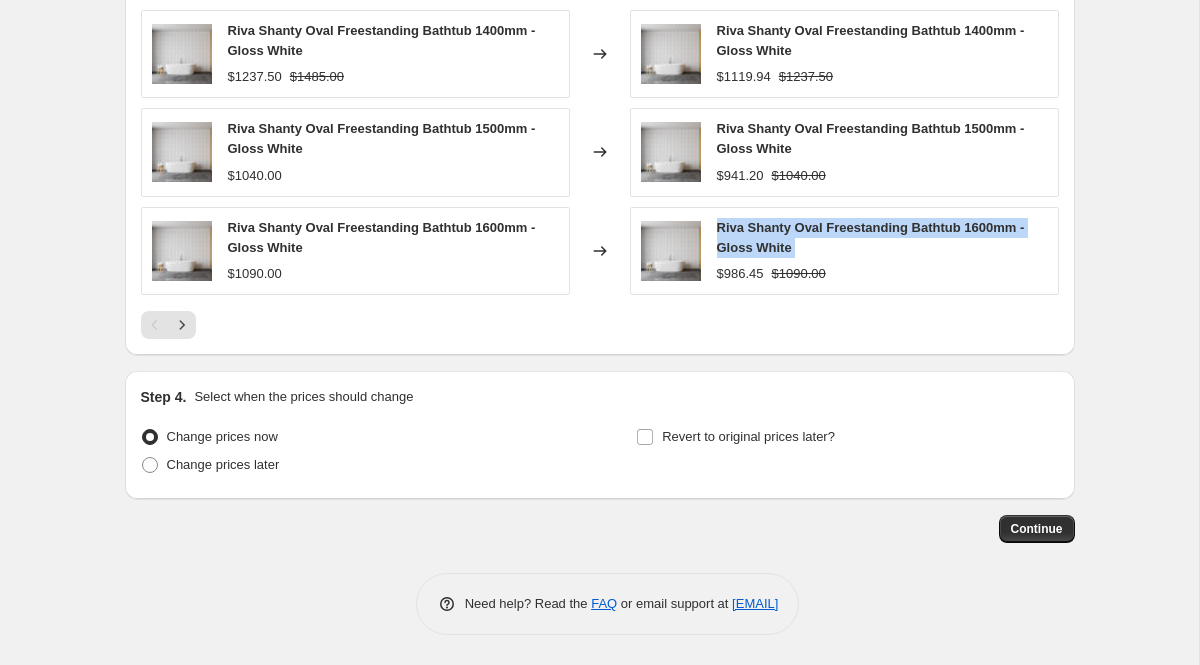 click on "Riva Shanty Oval Freestanding Bathtub 1600mm - Gloss White" at bounding box center [871, 237] 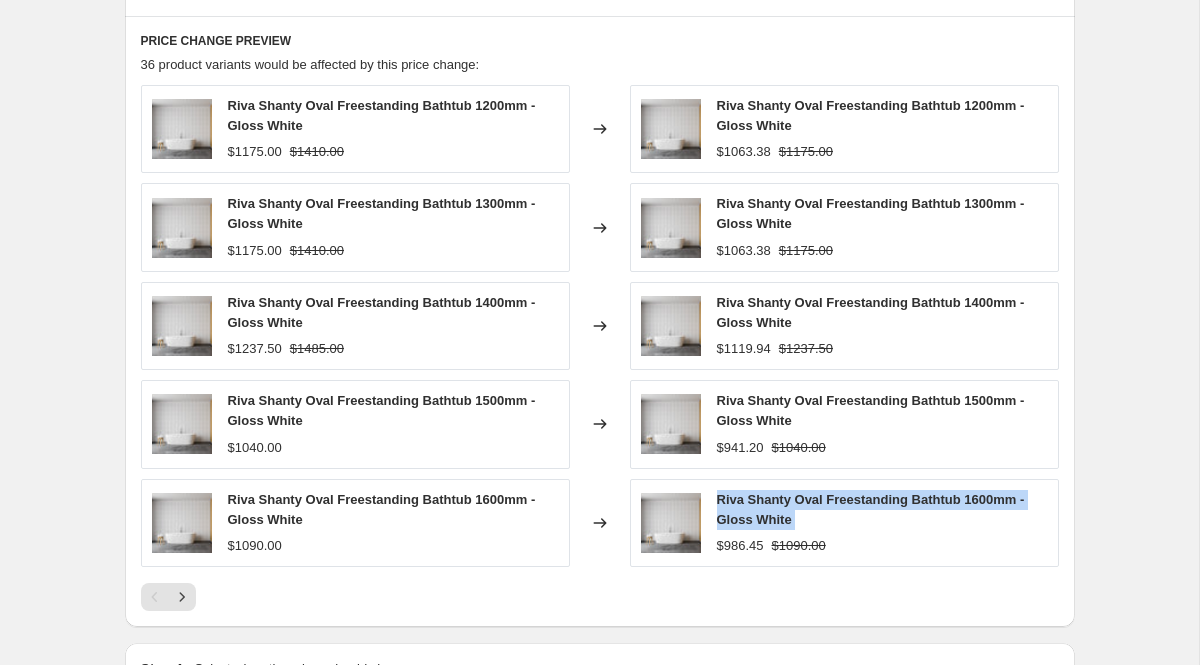 scroll, scrollTop: 1320, scrollLeft: 0, axis: vertical 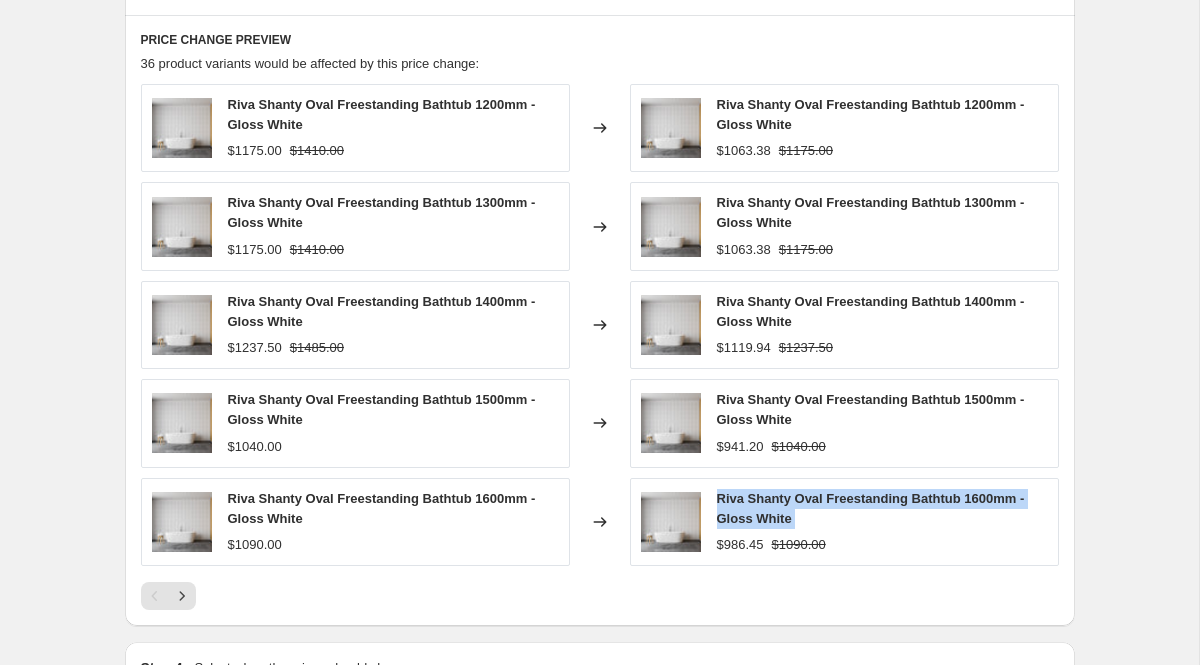 click at bounding box center (671, 423) 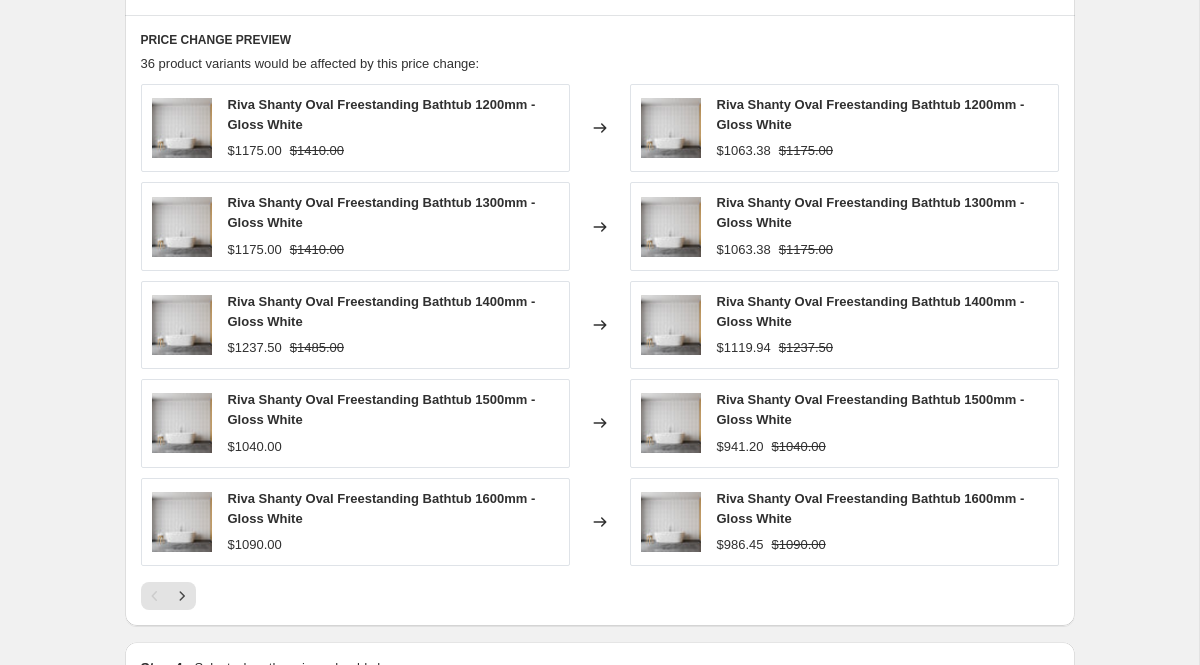 click on "Riva Shanty Oval Freestanding Bathtub 1600mm - Gloss White $1090.00" at bounding box center [355, 522] 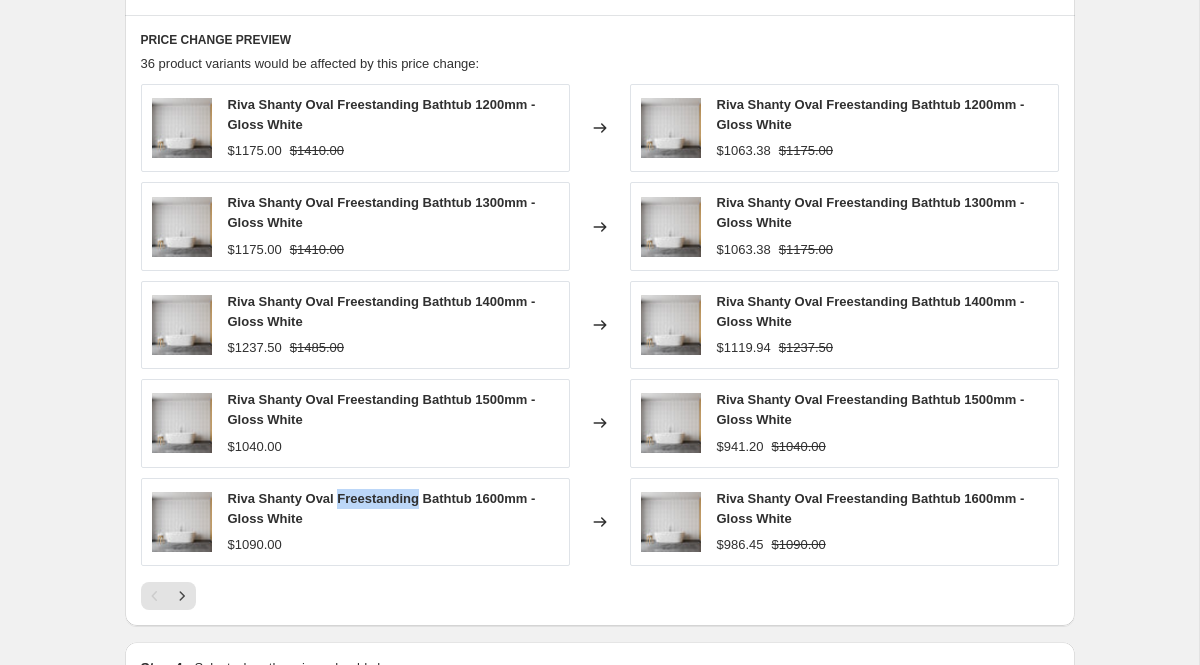 click on "Riva Shanty Oval Freestanding Bathtub 1600mm - Gloss White" at bounding box center [382, 508] 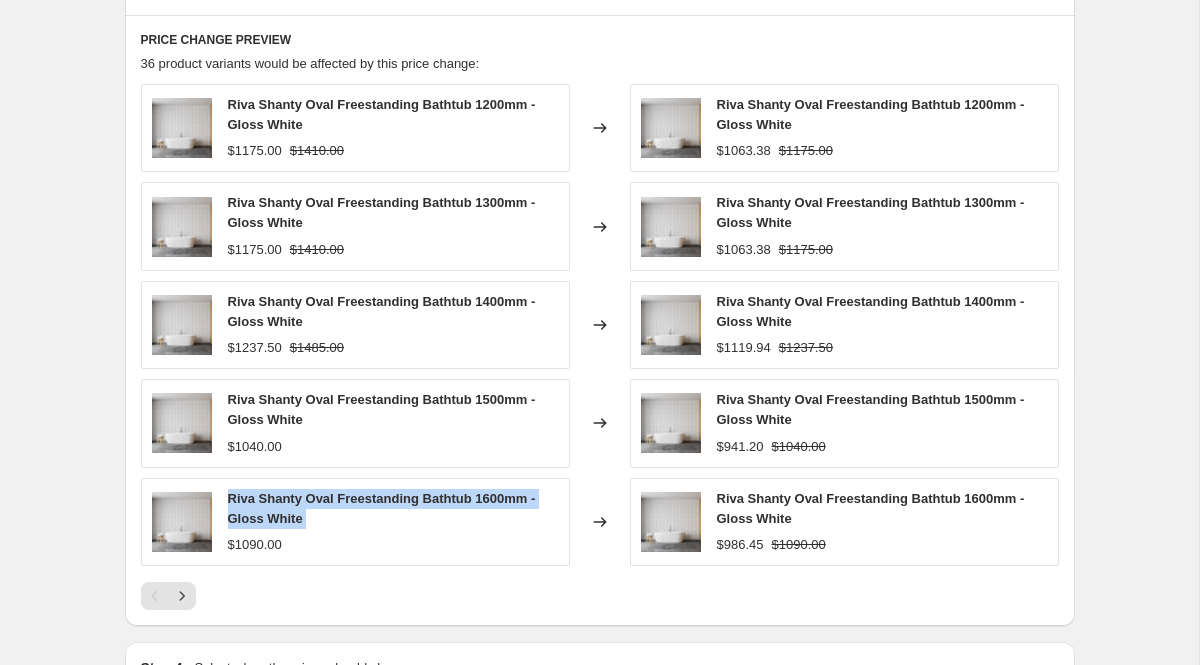 click on "Riva Shanty Oval Freestanding Bathtub 1600mm - Gloss White" at bounding box center [382, 508] 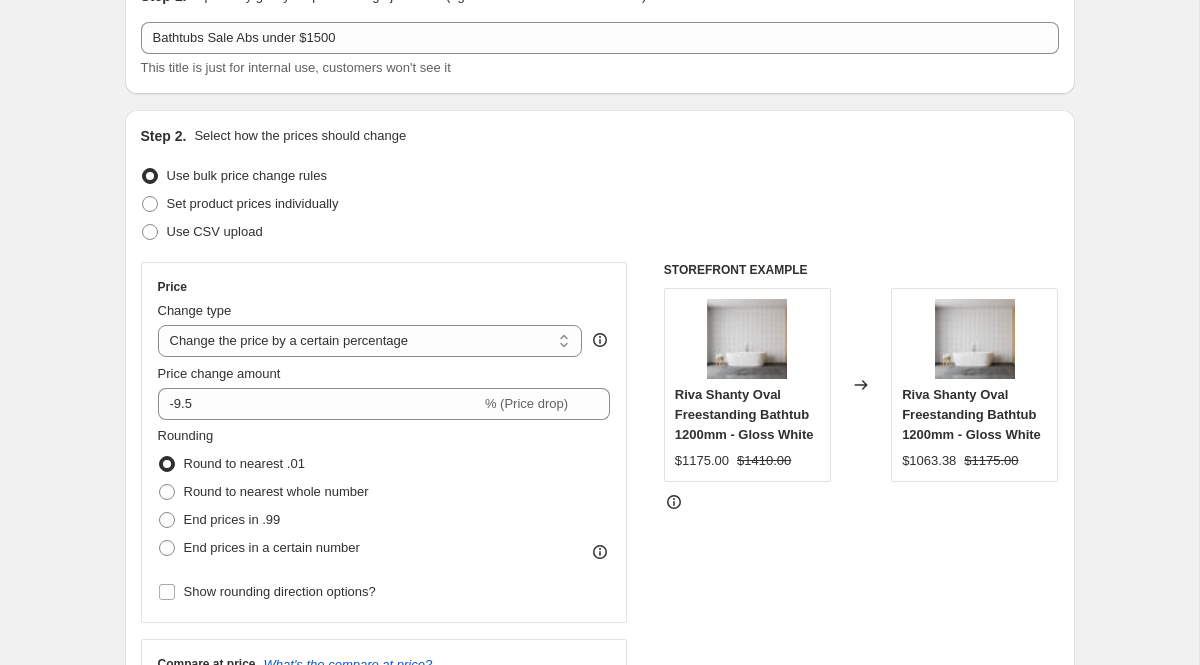 scroll, scrollTop: 0, scrollLeft: 0, axis: both 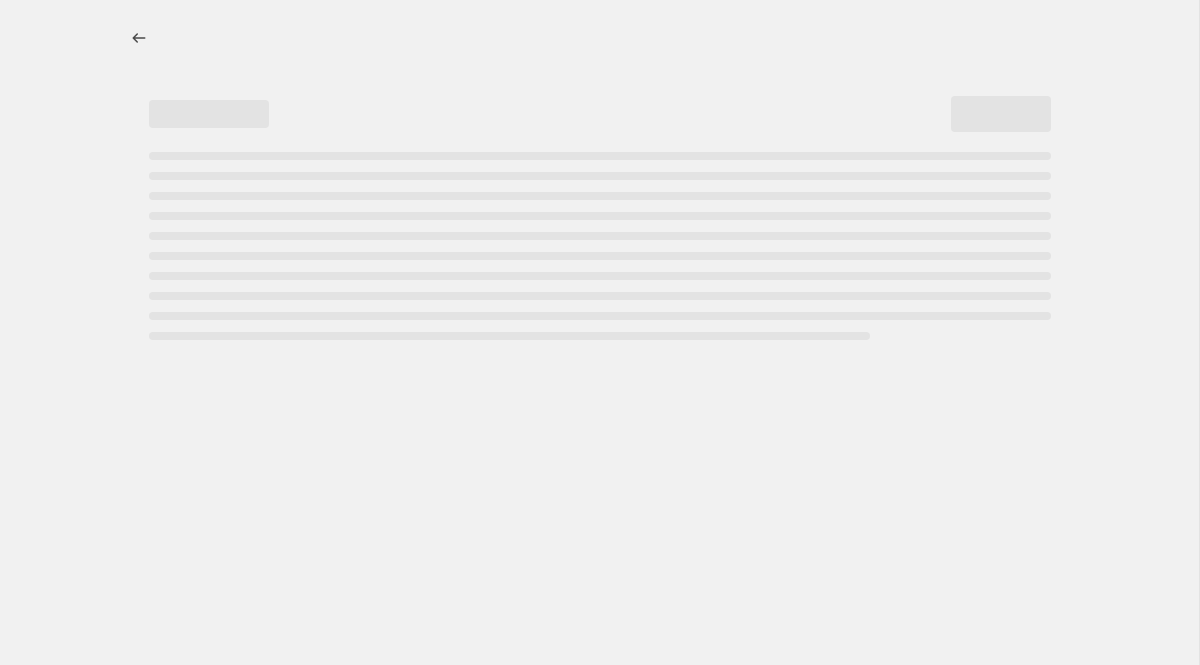 select on "percentage" 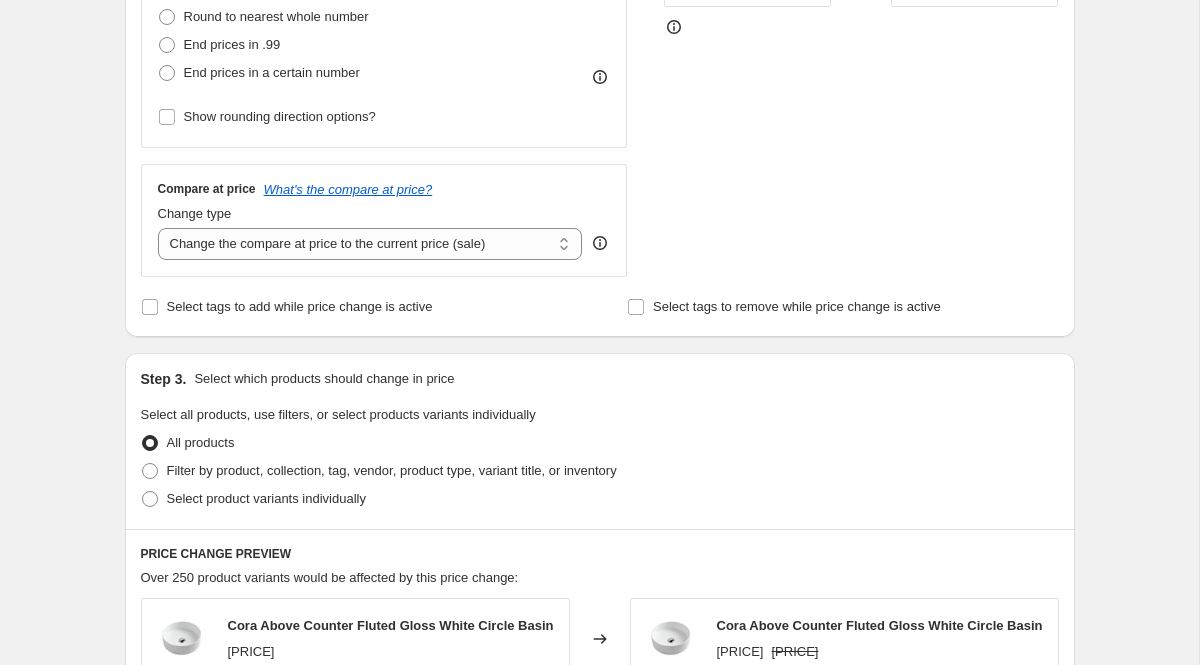 scroll, scrollTop: 588, scrollLeft: 0, axis: vertical 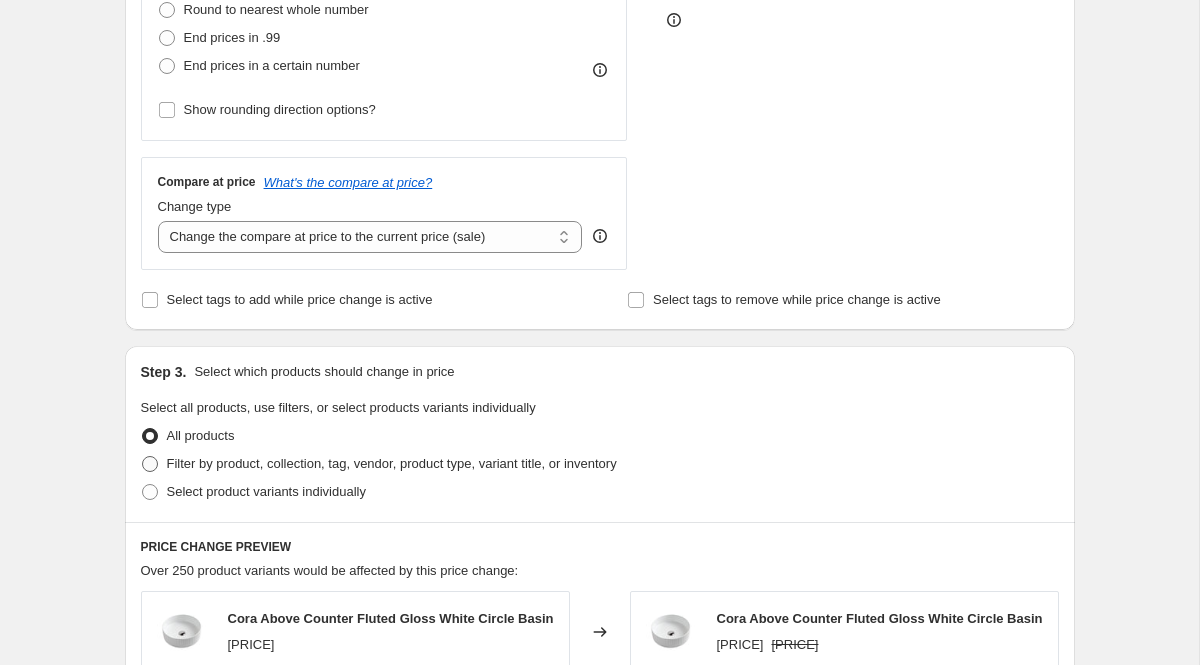 click on "Filter by product, collection, tag, vendor, product type, variant title, or inventory" at bounding box center (392, 463) 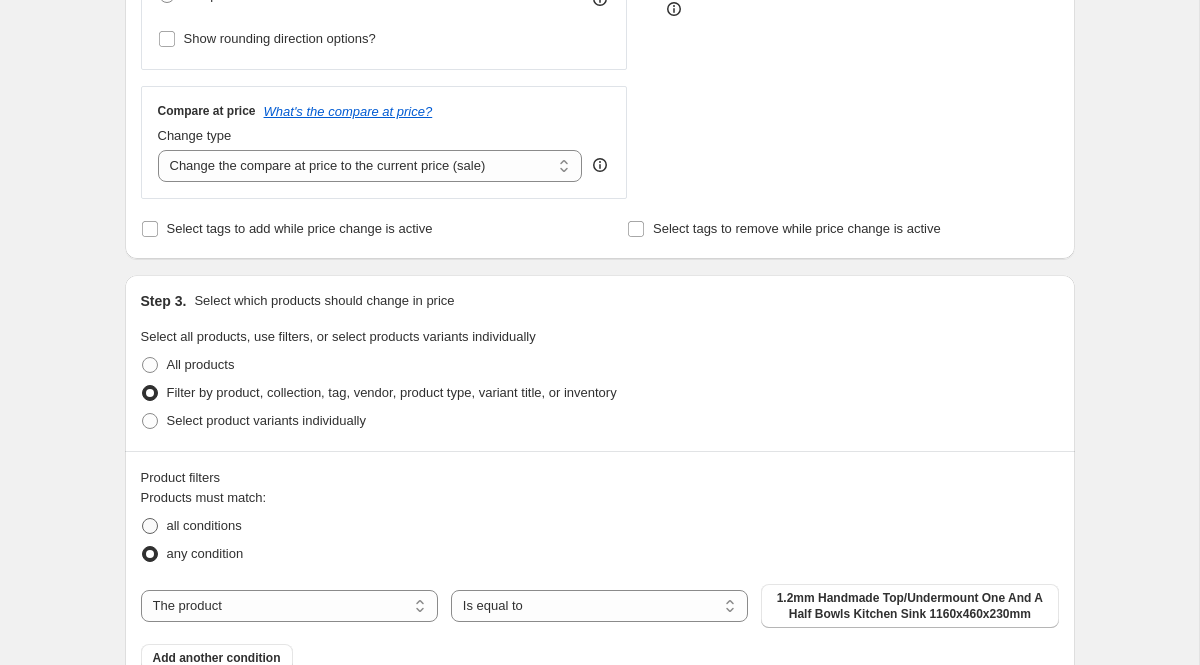 scroll, scrollTop: 740, scrollLeft: 0, axis: vertical 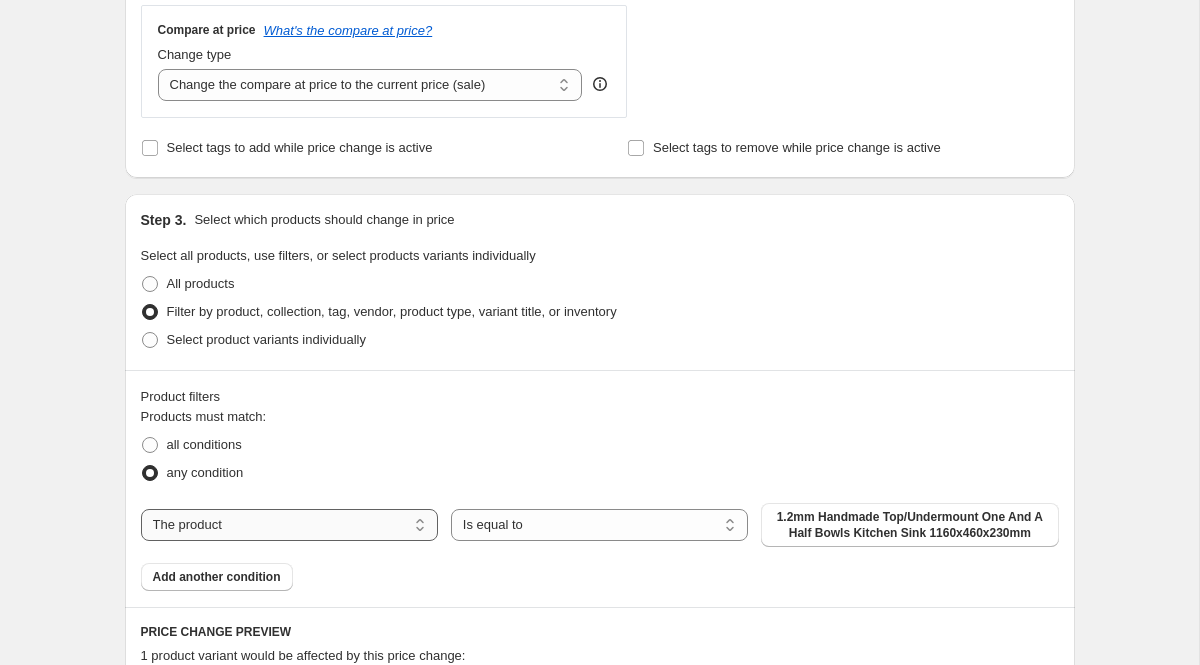 click on "The product The product's collection The product's tag The product's vendor The product's type The product's status The variant's title Inventory quantity" at bounding box center [289, 525] 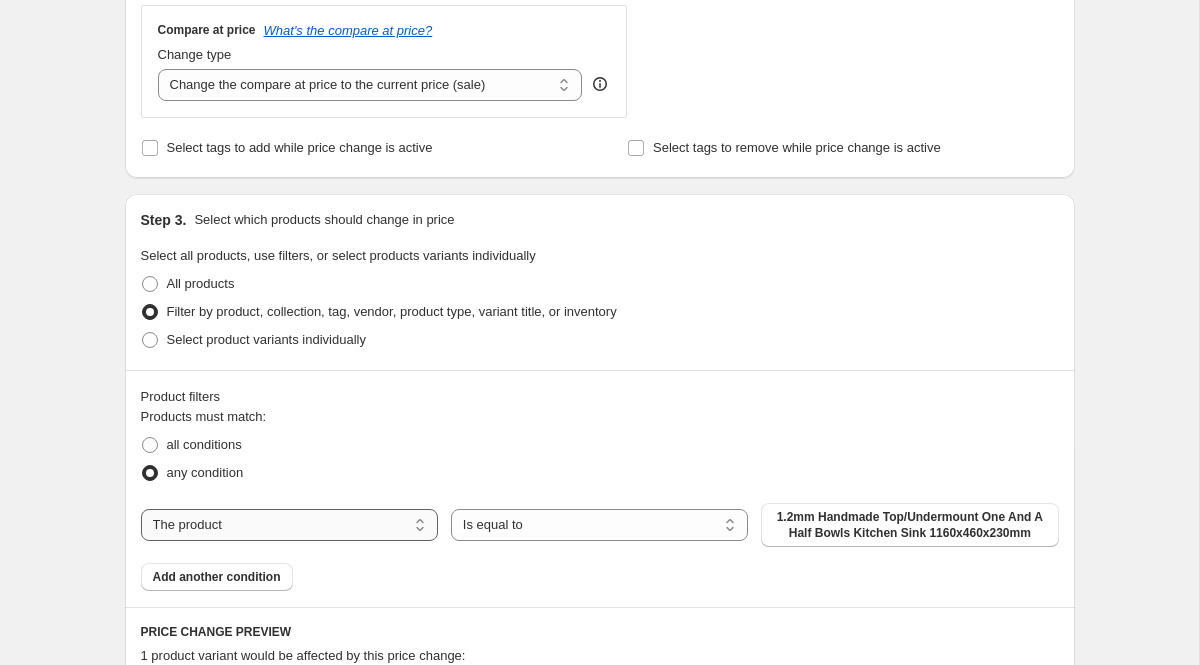 select on "collection" 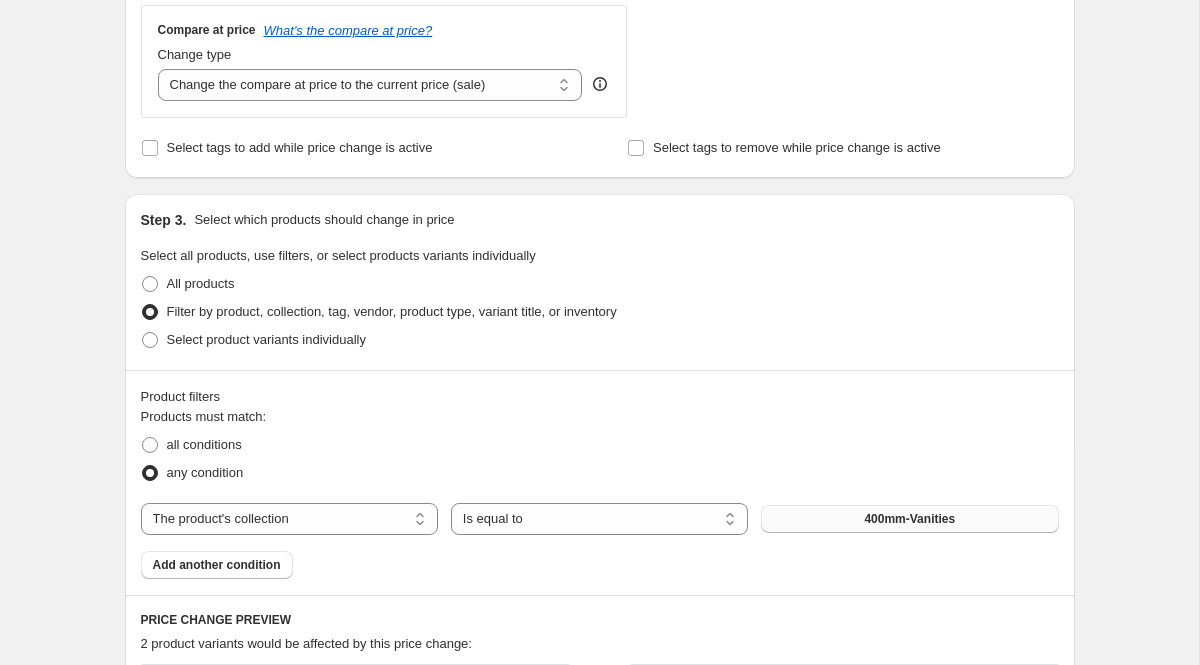click on "400mm-Vanities" at bounding box center [909, 519] 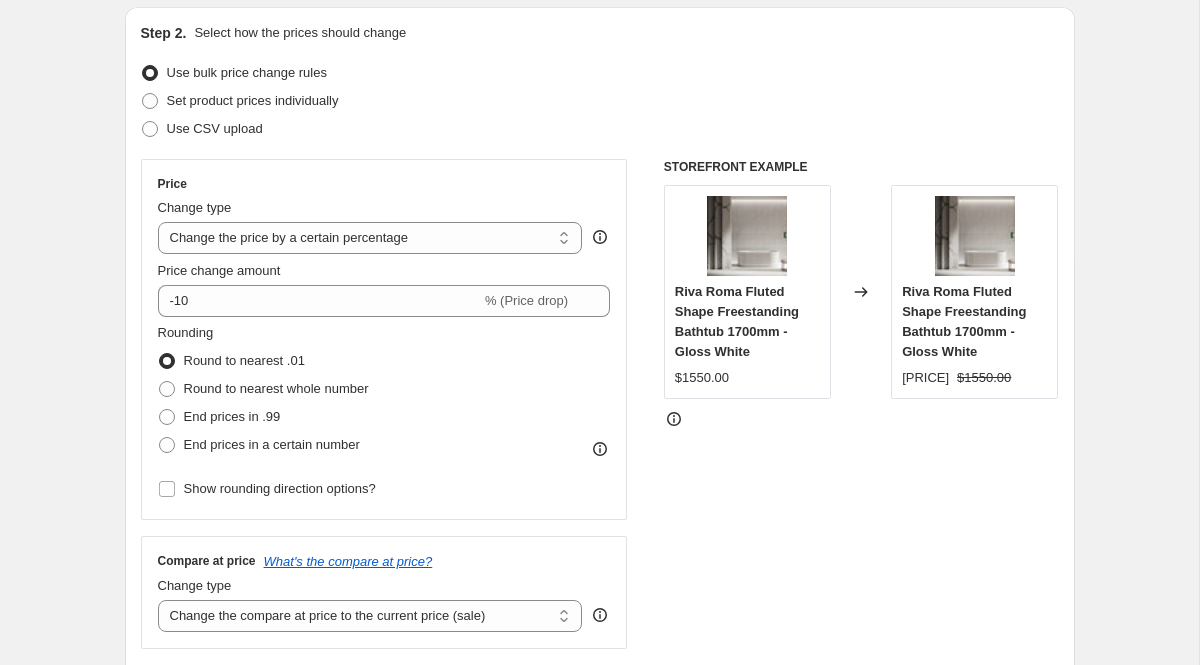 scroll, scrollTop: 13, scrollLeft: 0, axis: vertical 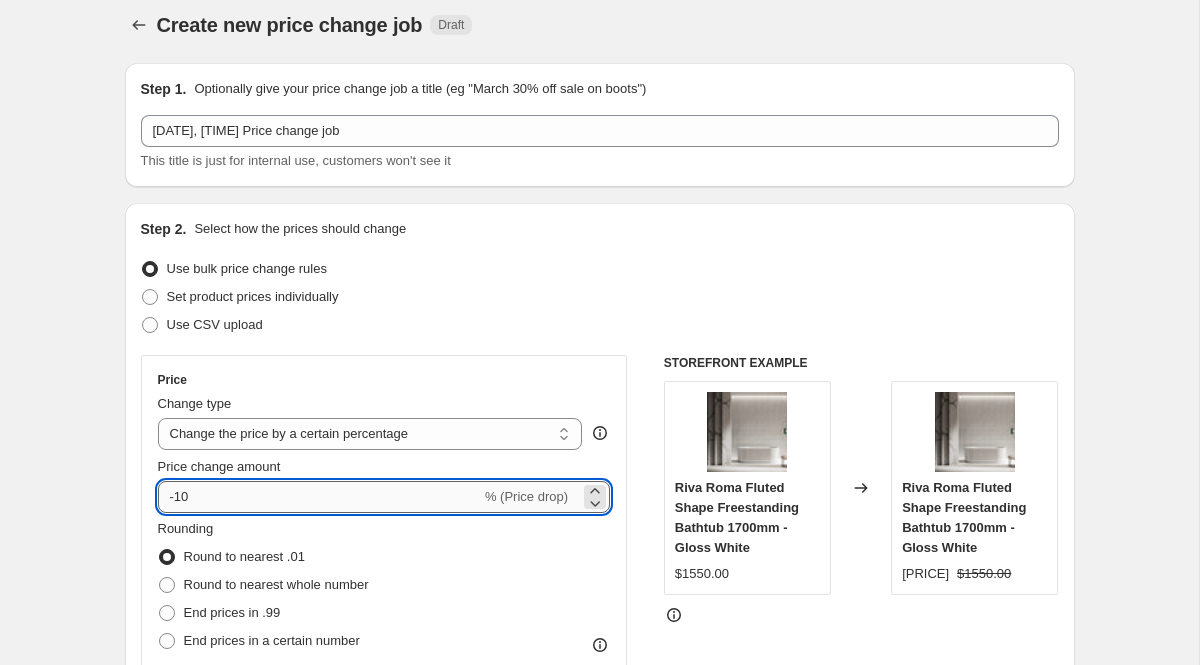 click on "-10" at bounding box center [319, 497] 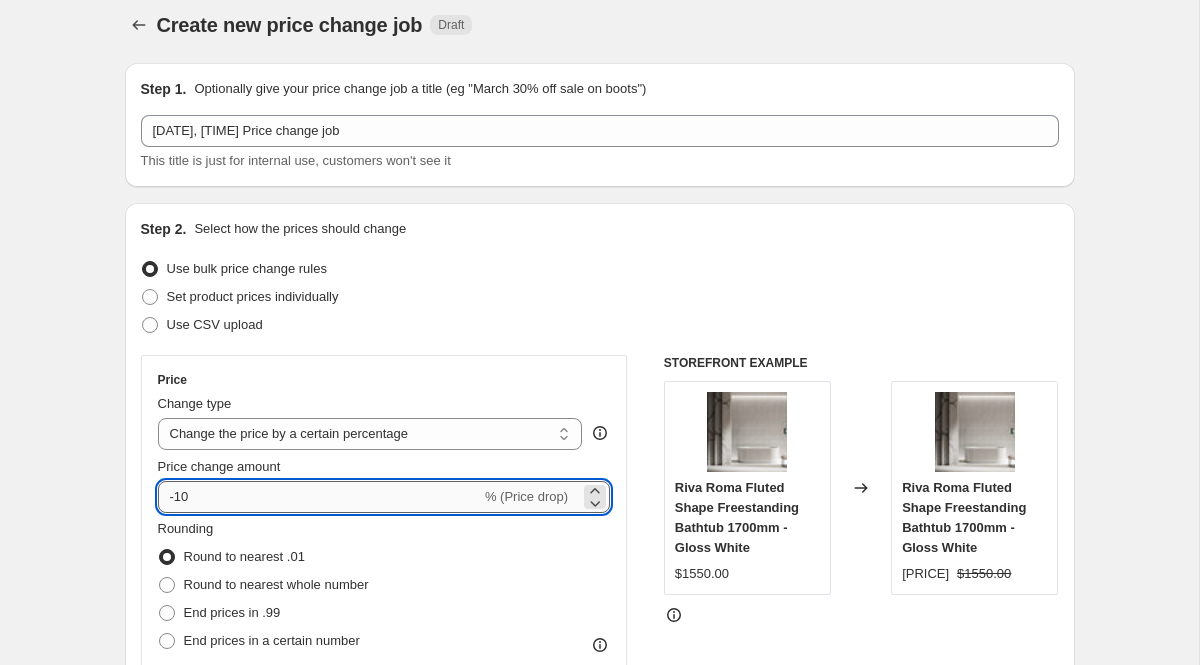 type on "-0" 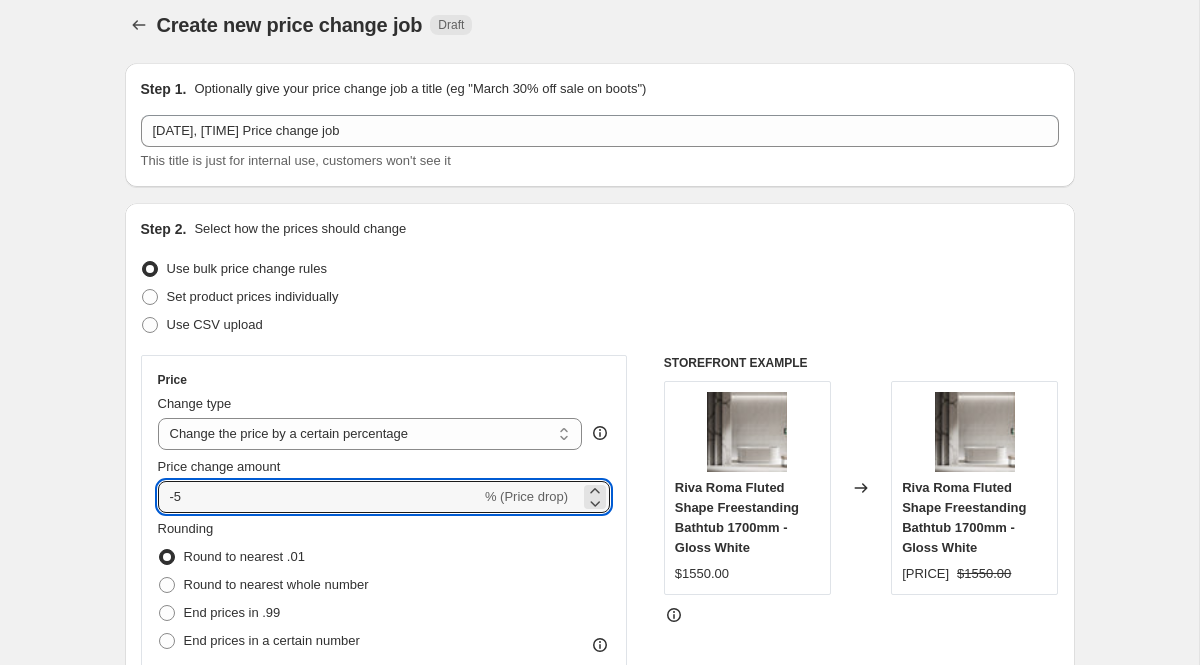 type on "-5" 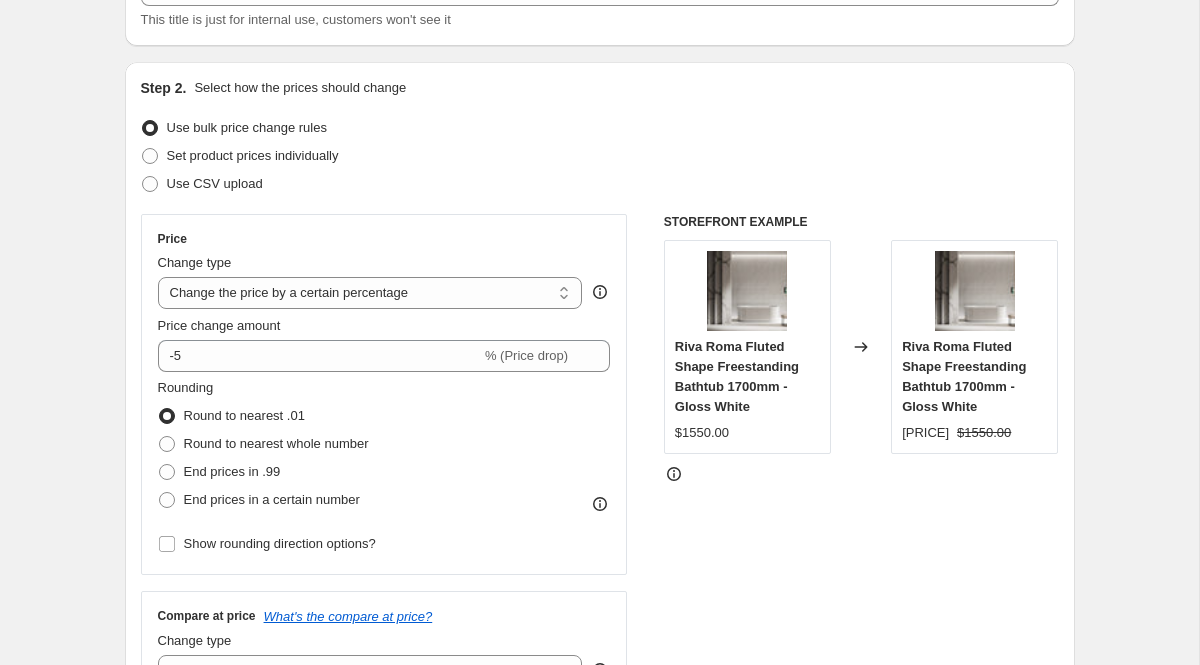 scroll, scrollTop: 0, scrollLeft: 0, axis: both 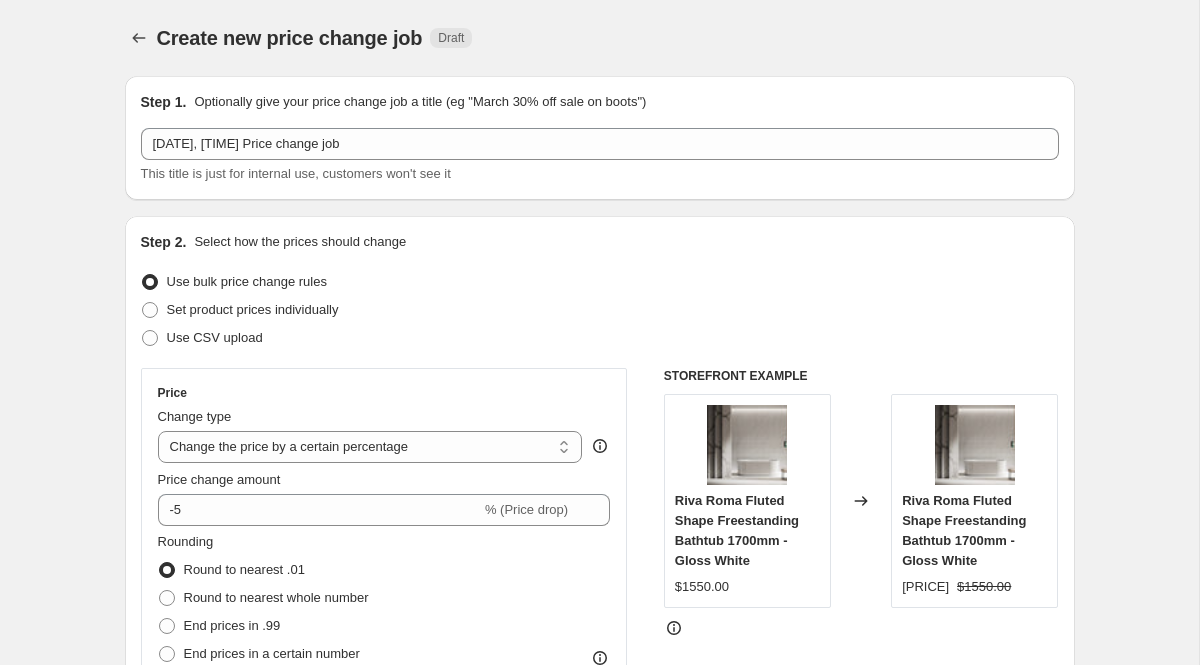 click on "Use CSV upload" at bounding box center [600, 338] 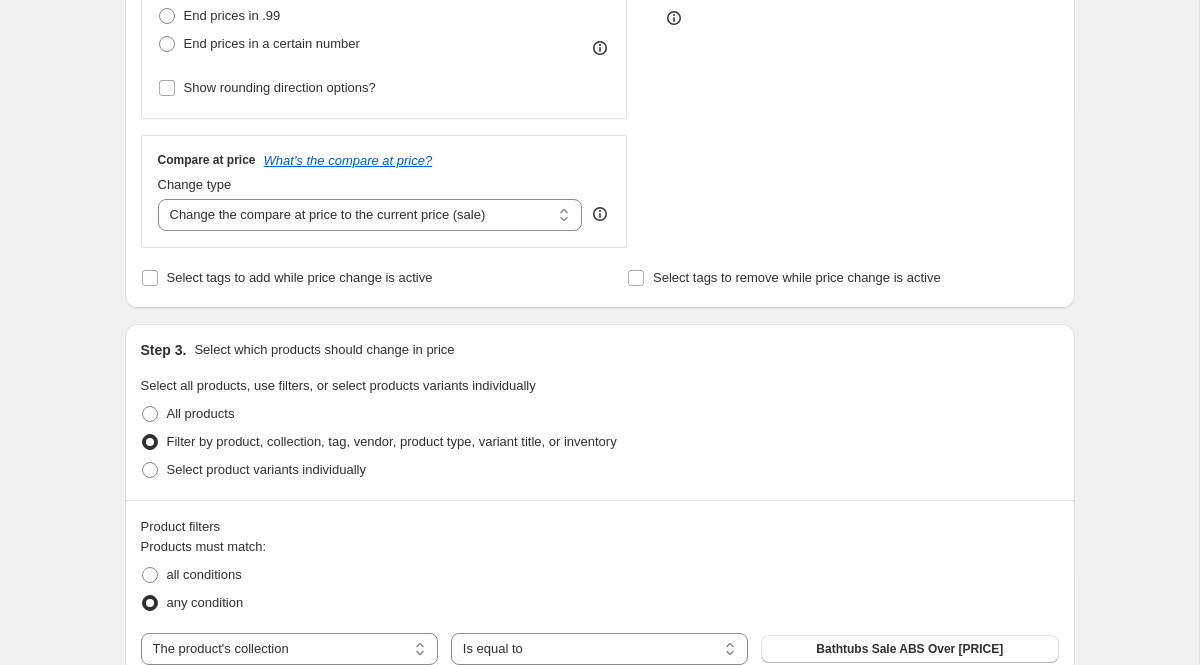 scroll, scrollTop: 557, scrollLeft: 0, axis: vertical 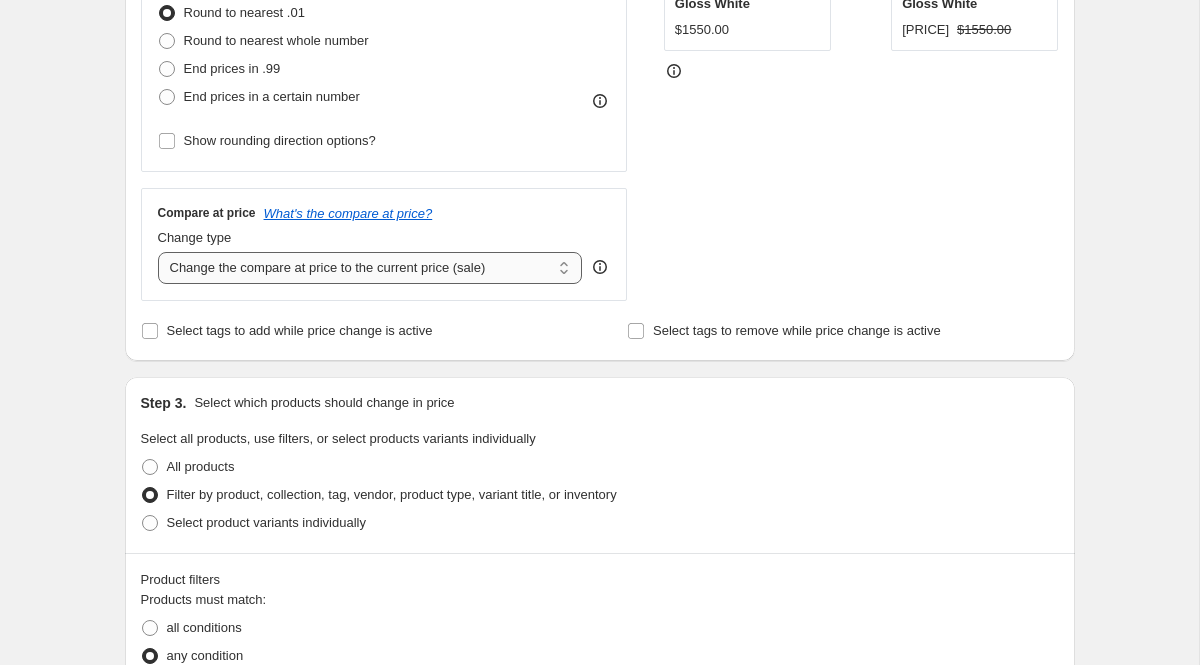 click on "Change the compare at price to the current price (sale) Change the compare at price to a certain amount Change the compare at price by a certain amount Change the compare at price by a certain percentage Change the compare at price by a certain amount relative to the actual price Change the compare at price by a certain percentage relative to the actual price Don't change the compare at price Remove the compare at price" at bounding box center (370, 268) 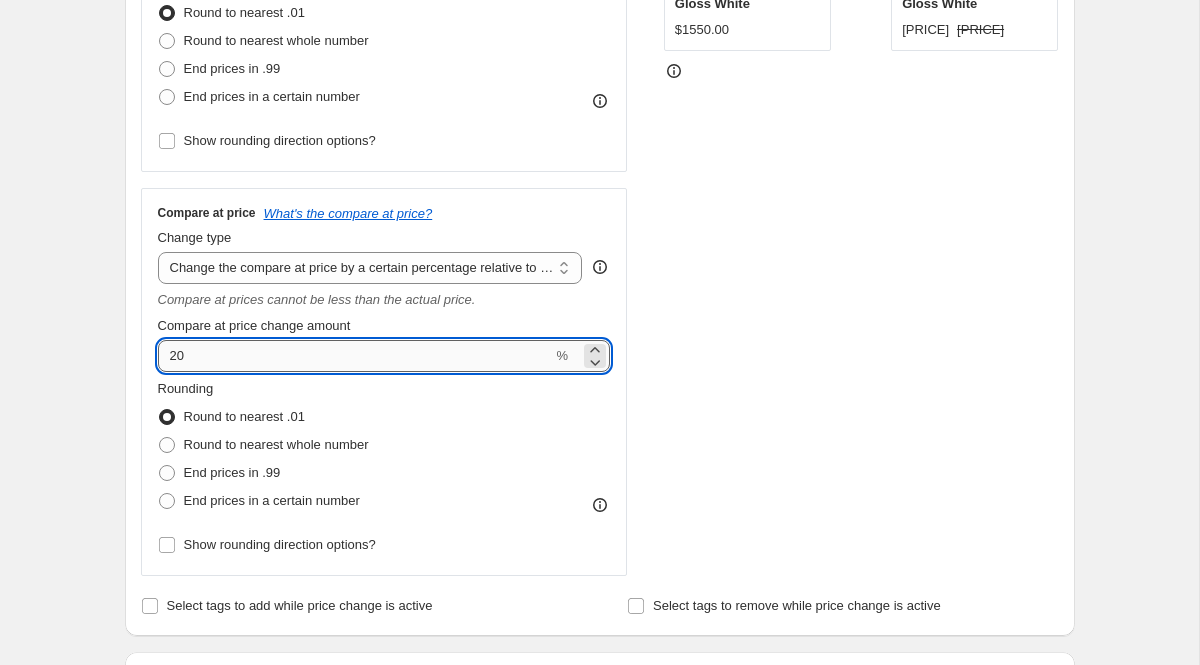 click on "20" at bounding box center [355, 356] 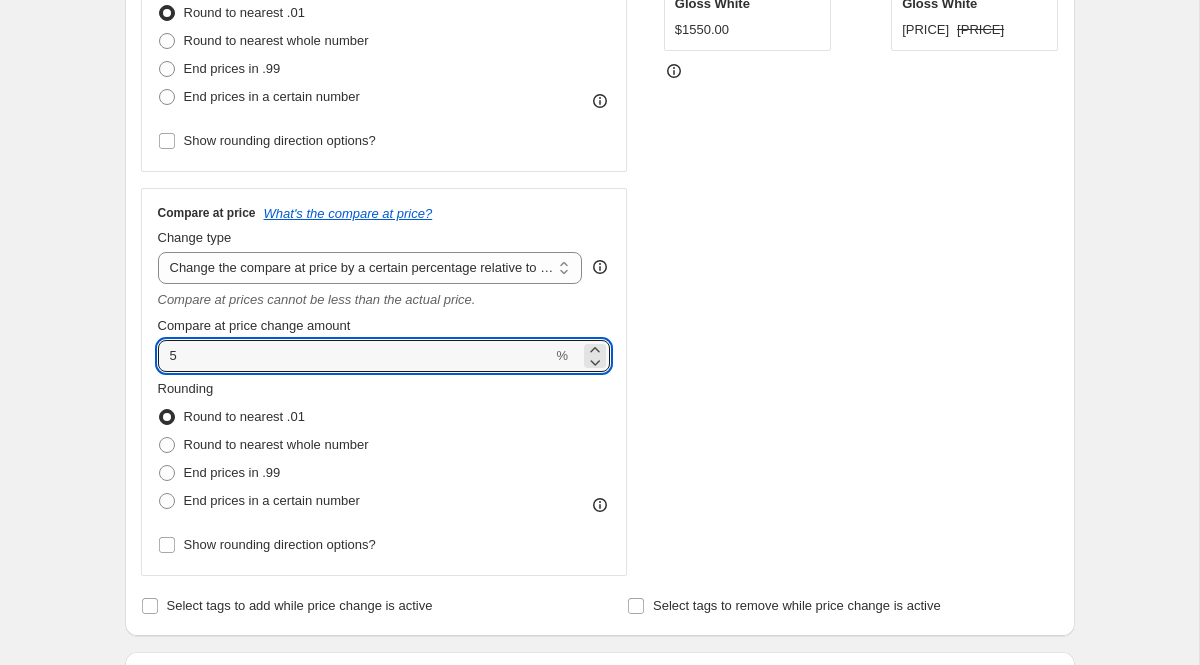 type on "5" 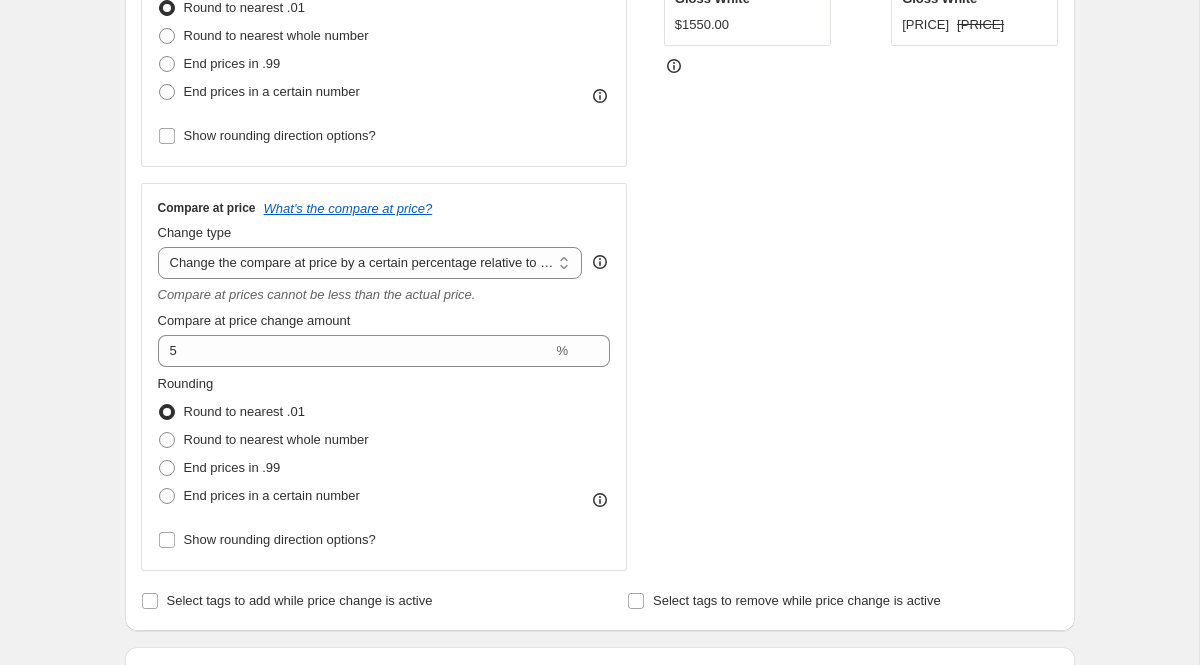 scroll, scrollTop: 481, scrollLeft: 0, axis: vertical 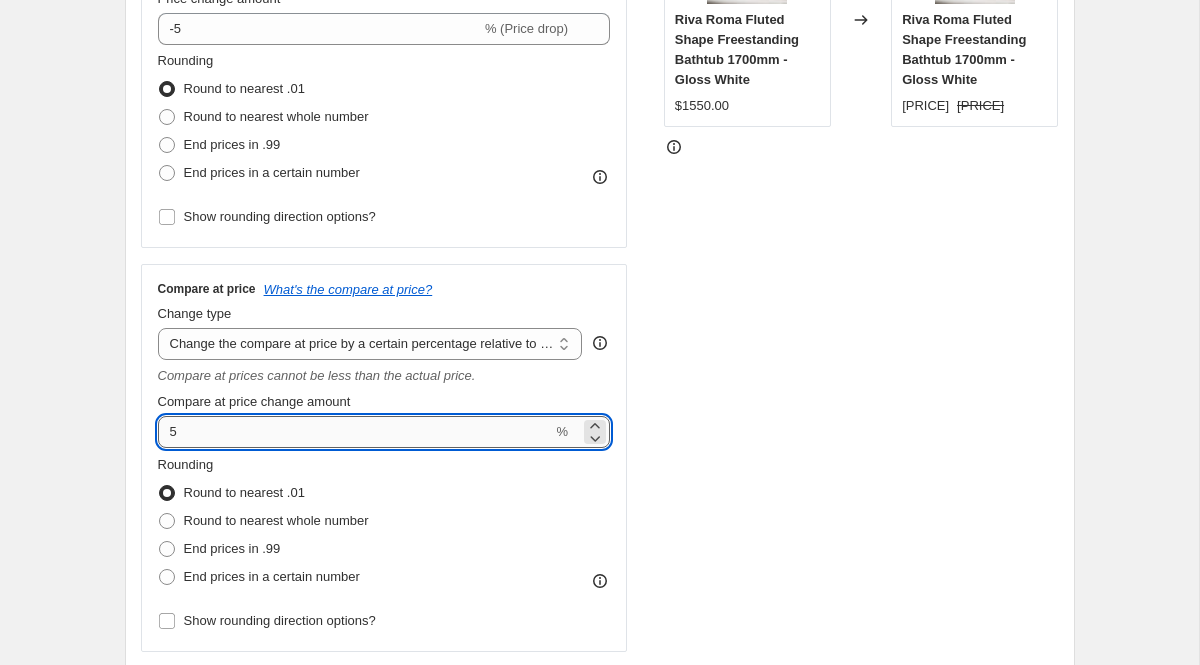 click on "5" at bounding box center [355, 432] 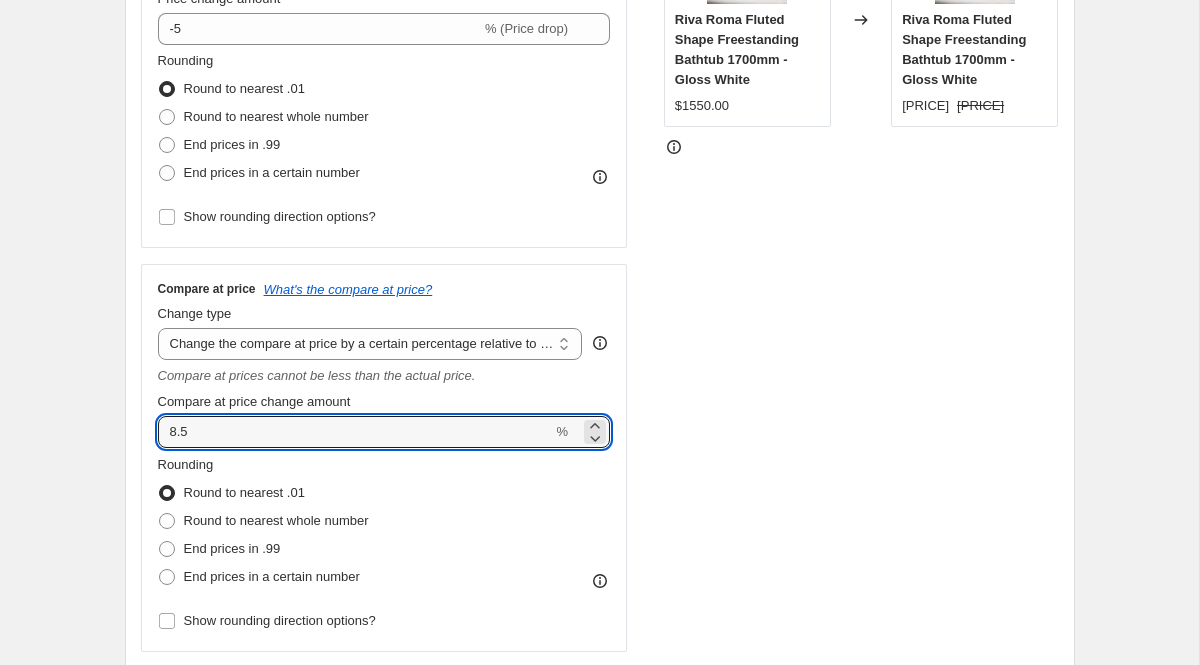 type on "8.5" 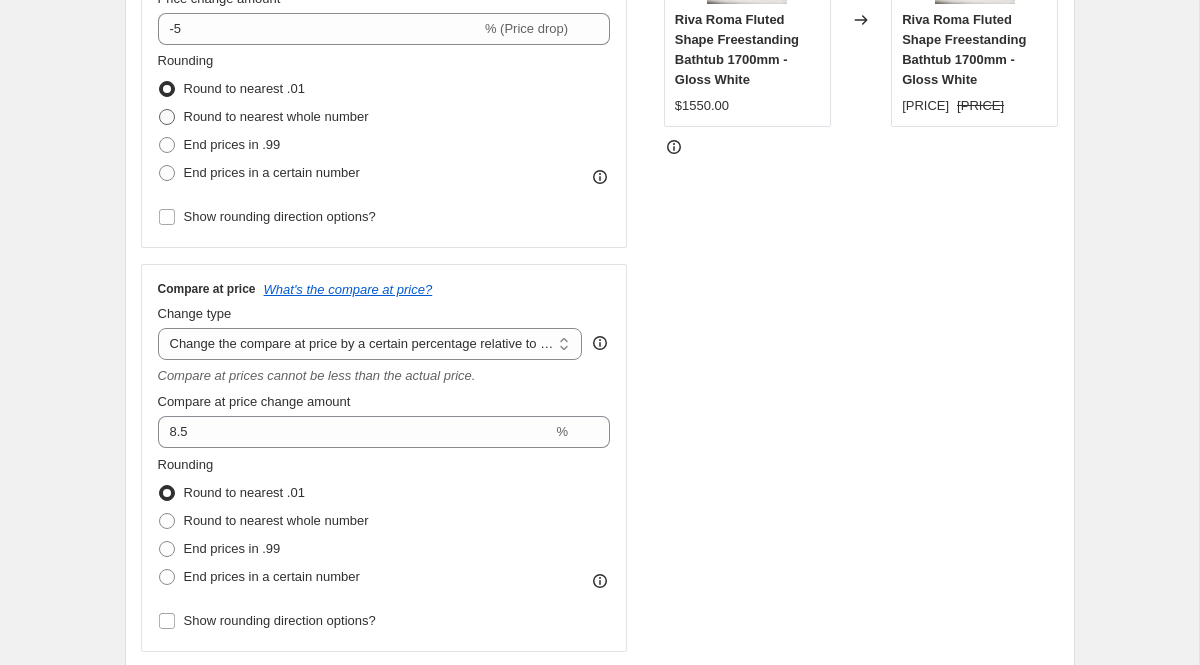 click on "Round to nearest whole number" at bounding box center (276, 116) 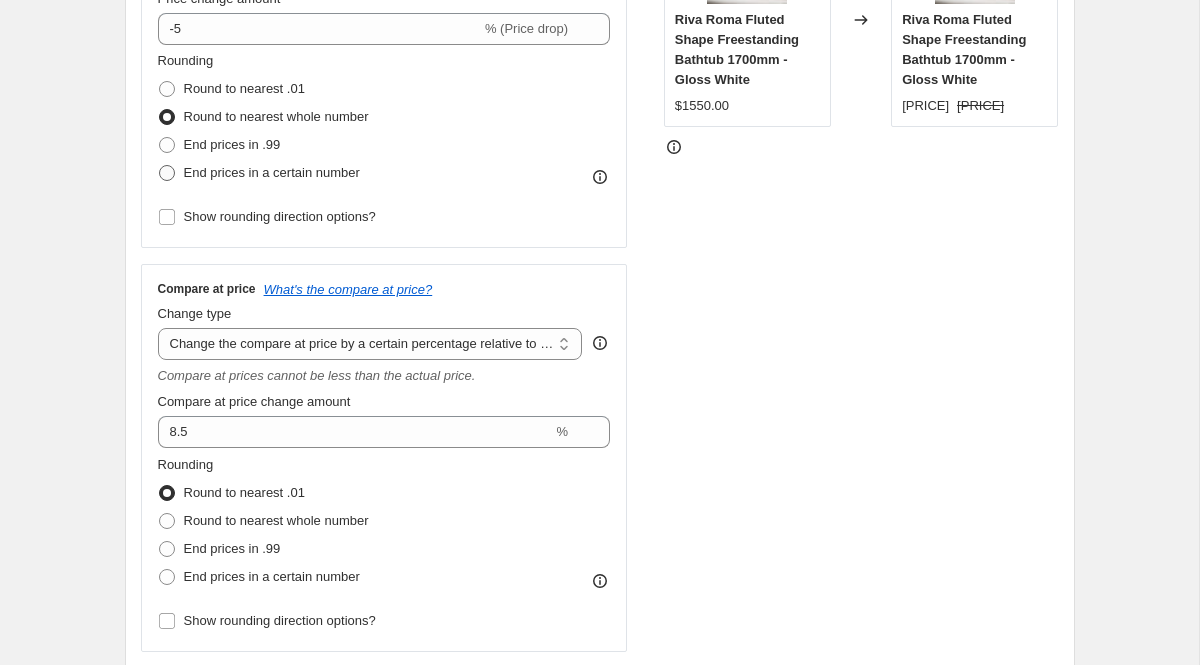 click on "End prices in a certain number" at bounding box center [272, 172] 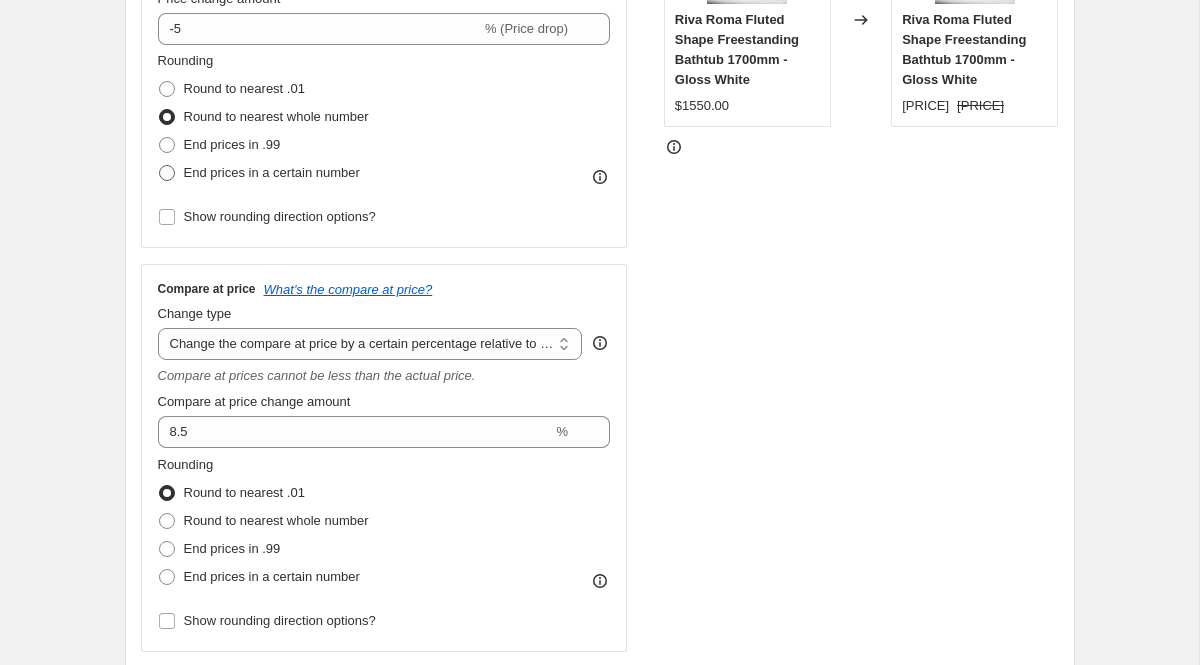 radio on "true" 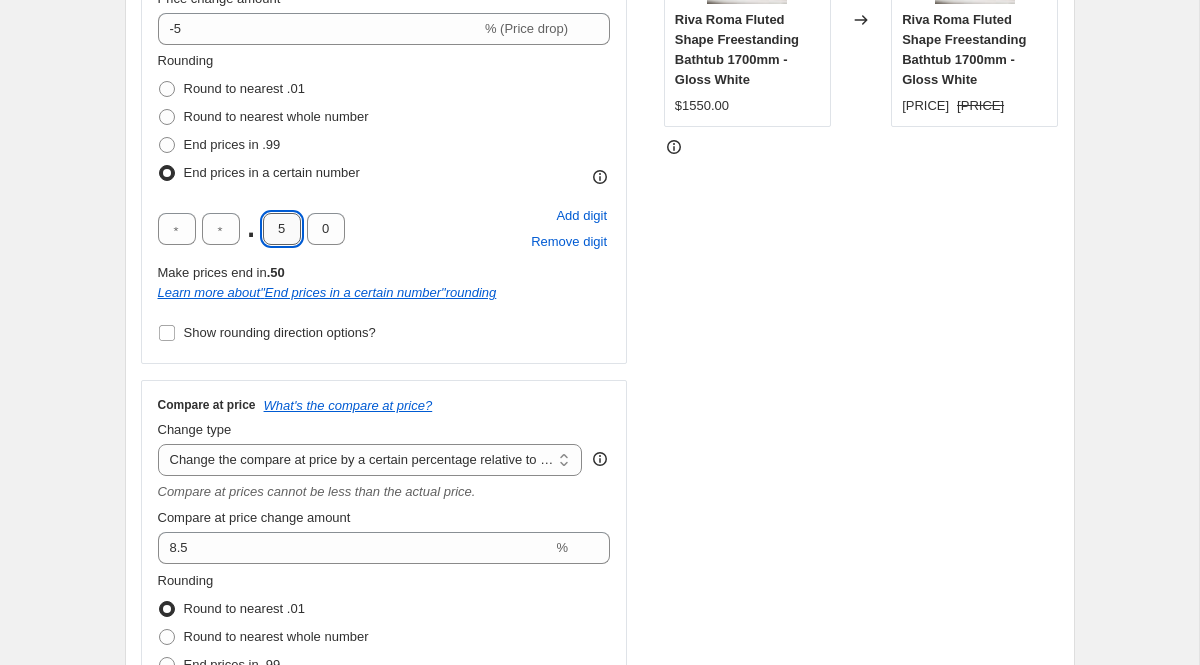 click on "5" at bounding box center (282, 229) 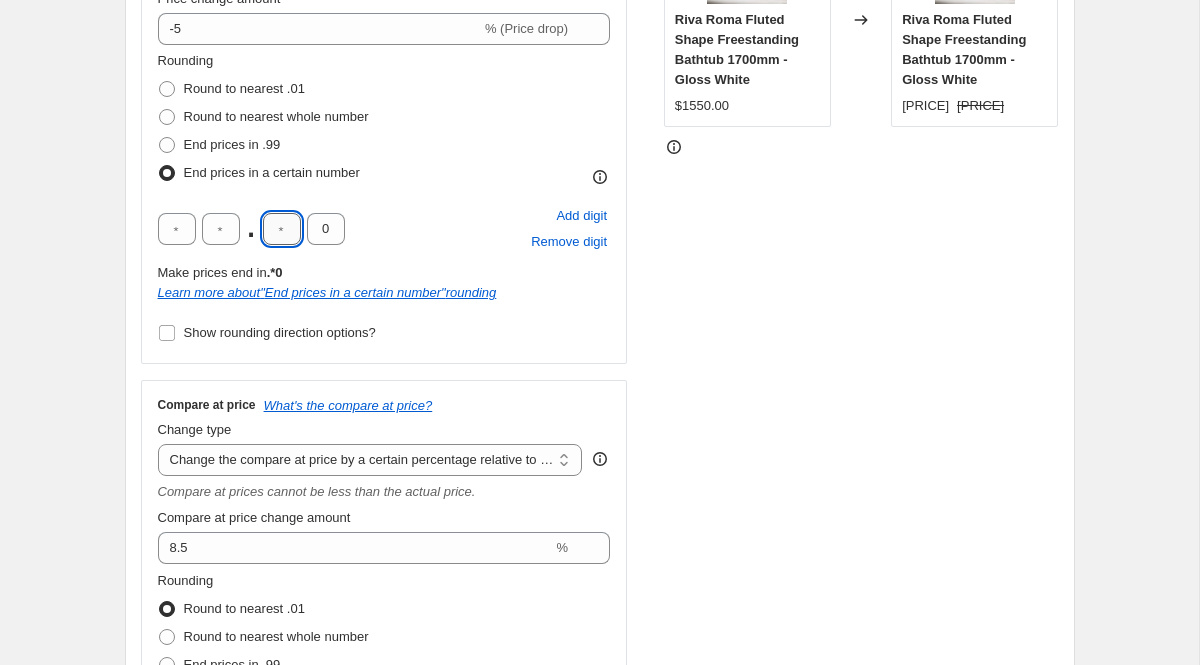 type on "0" 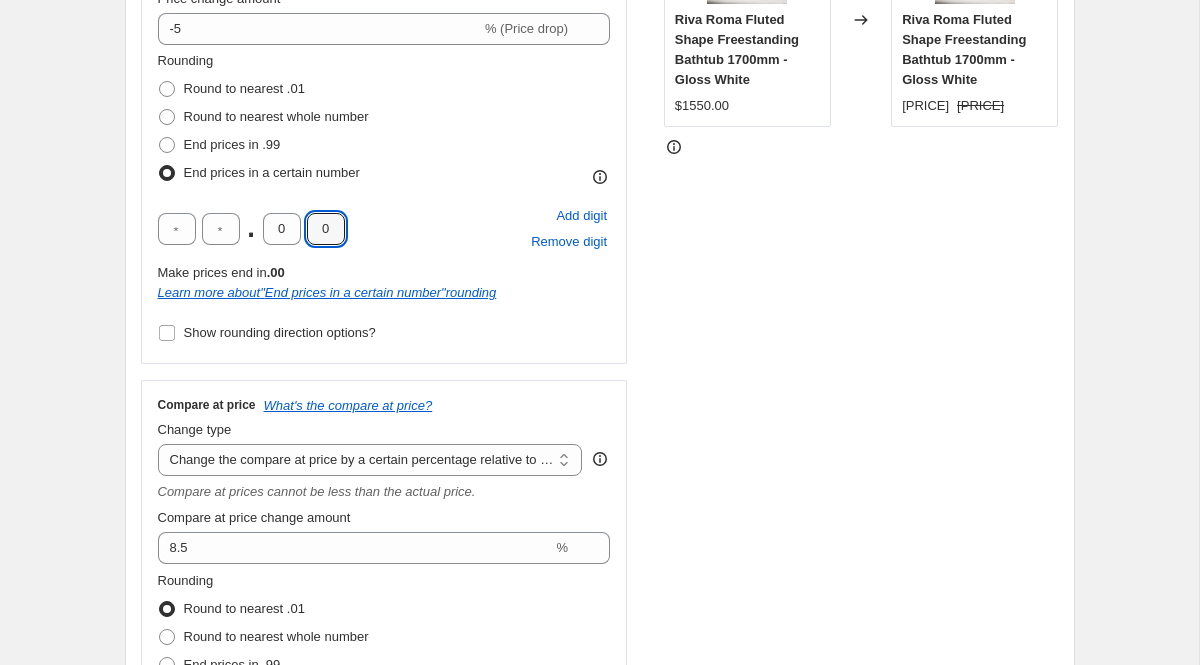 click on "STOREFRONT EXAMPLE Riva Roma Fluted Shape Freestanding Bathtub 1700mm - Gloss White $1550.00 Changed to Riva Roma Fluted Shape Freestanding Bathtub 1700mm - Gloss White $1472.00 $1681.75" at bounding box center [861, 327] 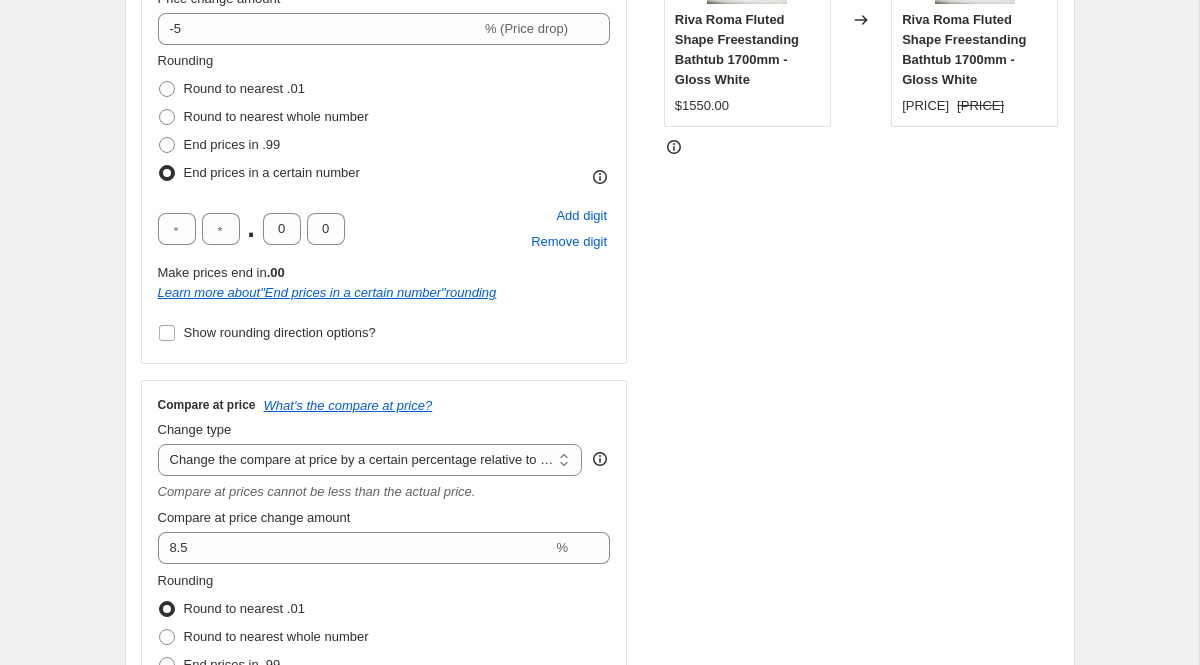 click on "STOREFRONT EXAMPLE Riva Roma Fluted Shape Freestanding Bathtub 1700mm - Gloss White $1550.00 Changed to Riva Roma Fluted Shape Freestanding Bathtub 1700mm - Gloss White $1472.00 $1681.75" at bounding box center (861, 327) 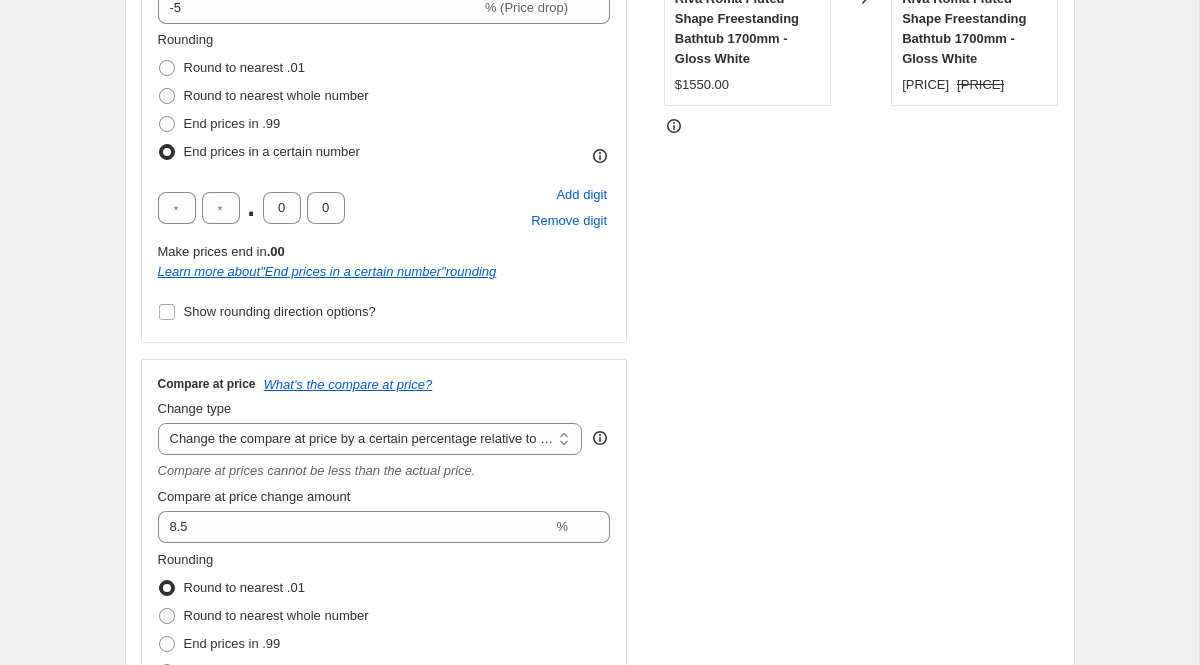 scroll, scrollTop: 503, scrollLeft: 0, axis: vertical 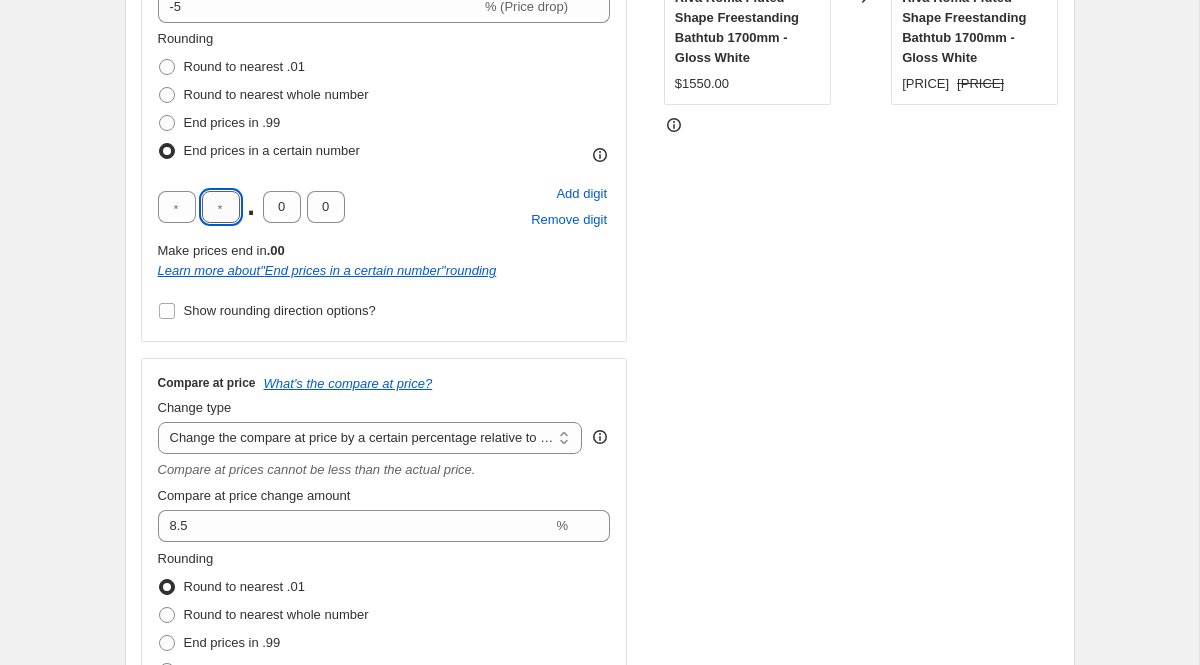 click at bounding box center (221, 207) 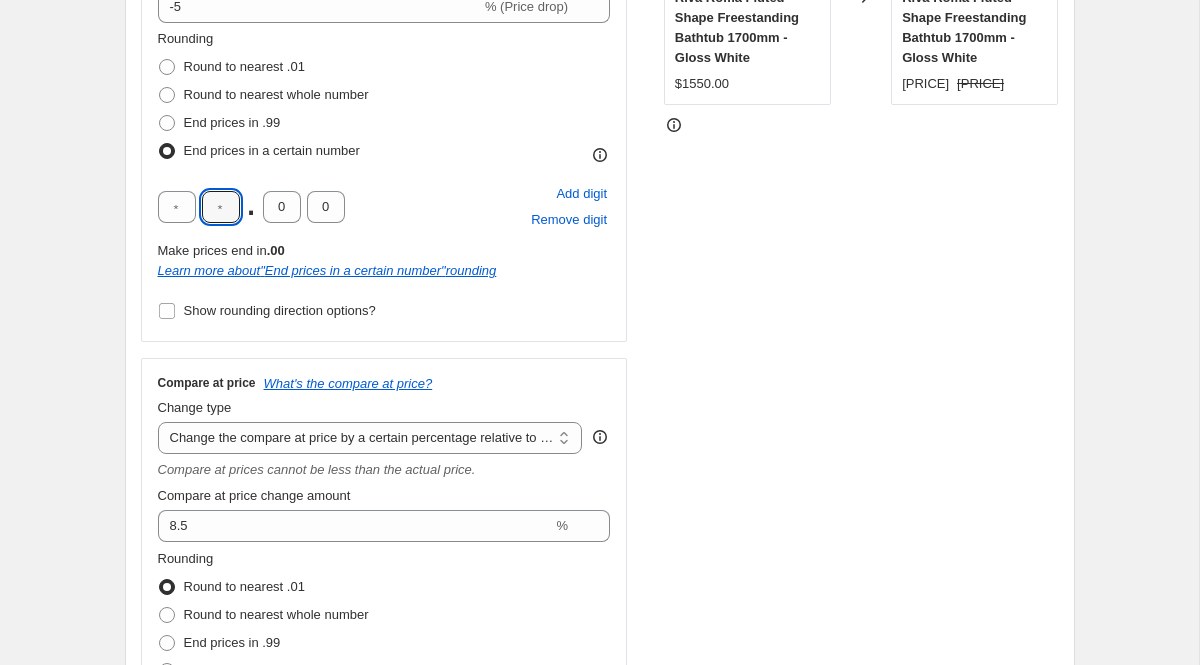 type on "3" 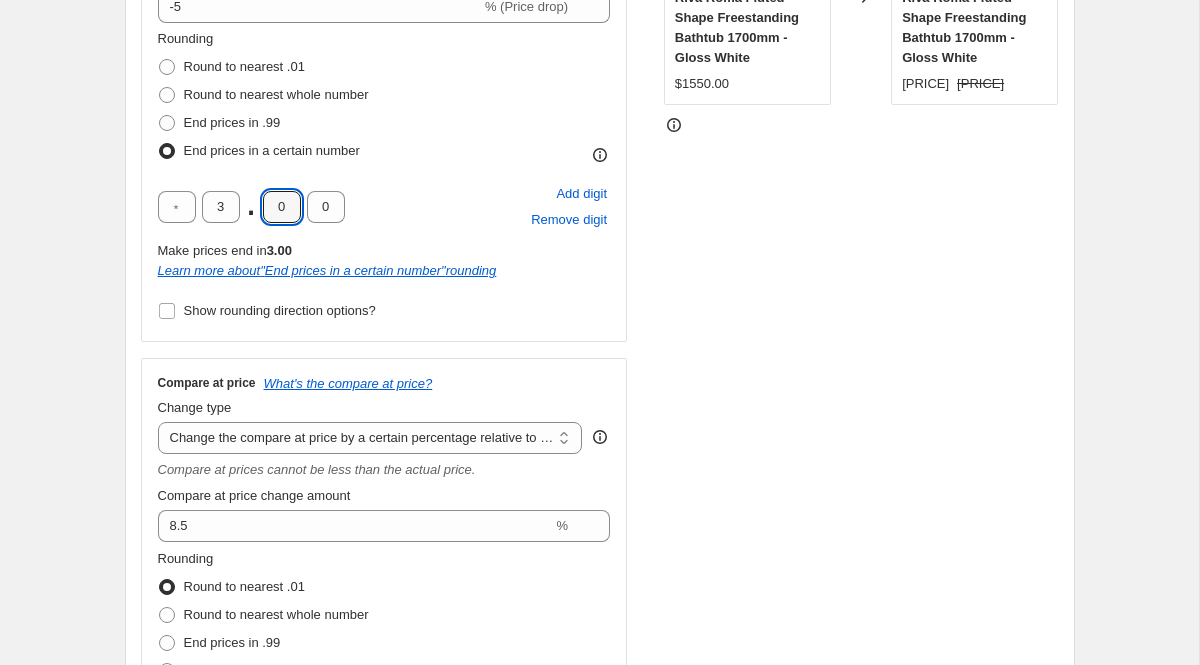 click on "STOREFRONT EXAMPLE Riva Roma Fluted Shape Freestanding Bathtub 1700mm - Gloss White $1550.00 Changed to Riva Roma Fluted Shape Freestanding Bathtub 1700mm - Gloss White $1473.00 $1681.75" at bounding box center (861, 305) 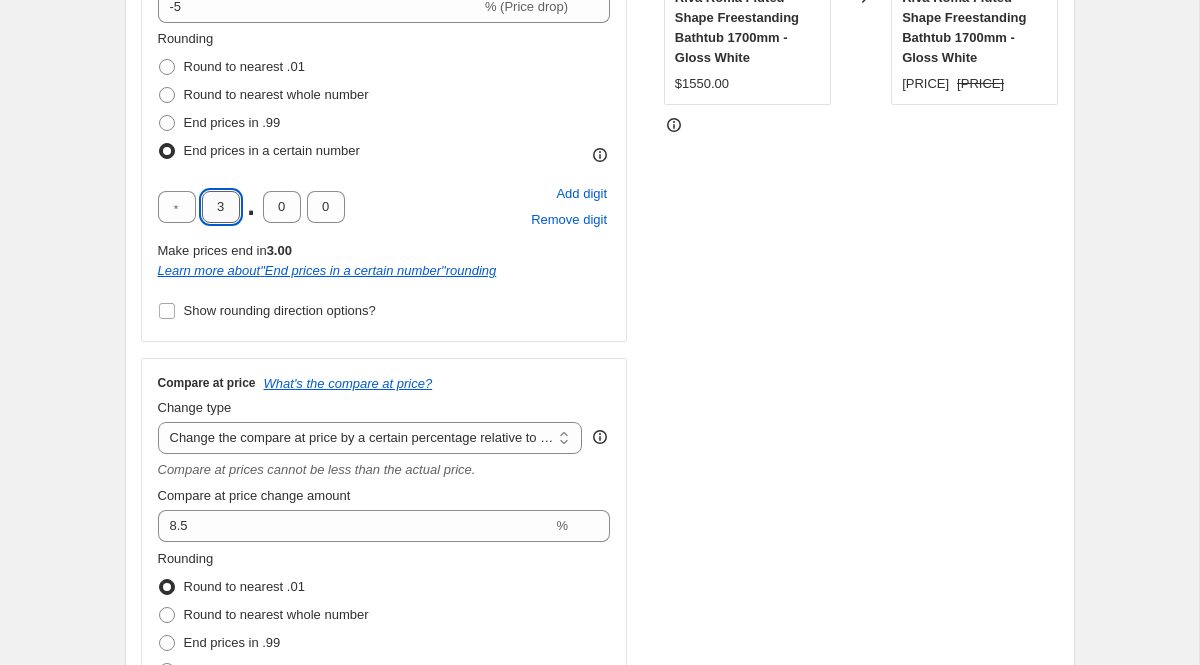 click on "3" at bounding box center [221, 207] 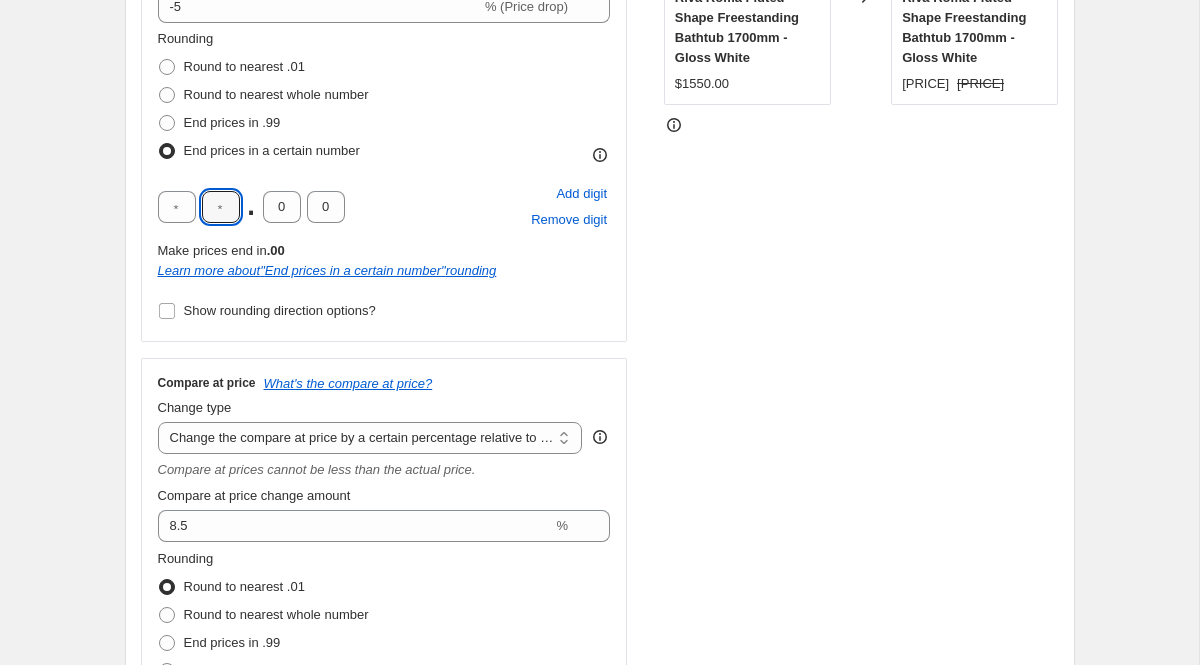 click on "STOREFRONT EXAMPLE Riva Roma Fluted Shape Freestanding Bathtub 1700mm - Gloss White $1550.00 Changed to Riva Roma Fluted Shape Freestanding Bathtub 1700mm - Gloss White $1472.00 $1681.75" at bounding box center [861, 305] 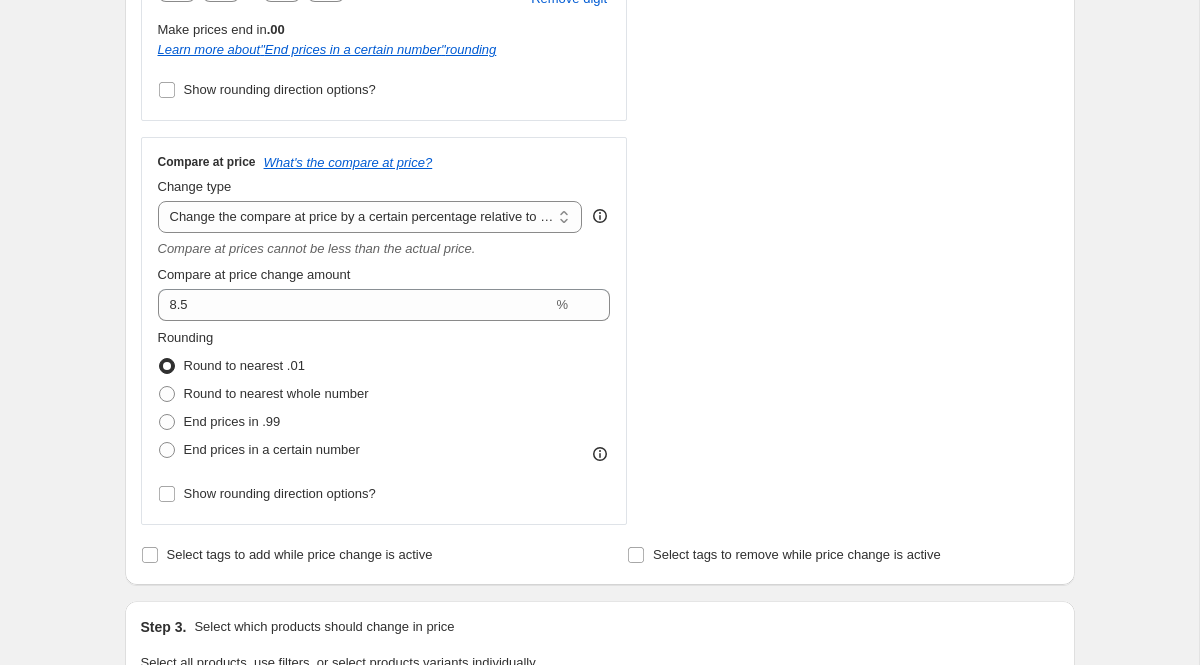 scroll, scrollTop: 524, scrollLeft: 0, axis: vertical 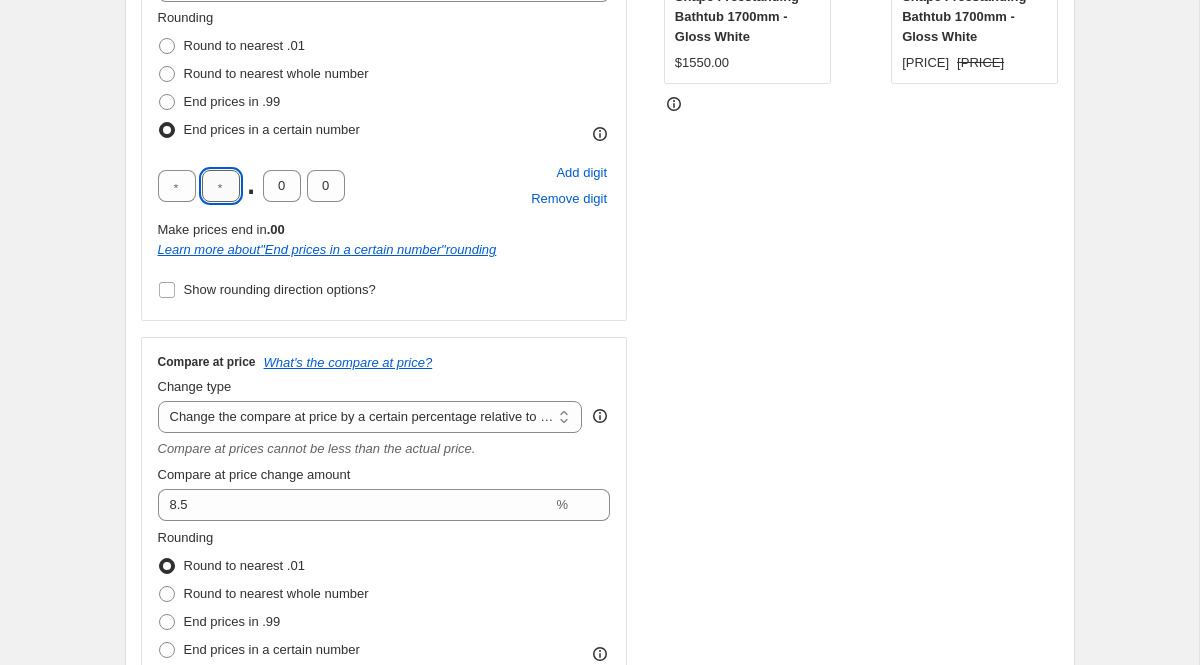 click at bounding box center [221, 186] 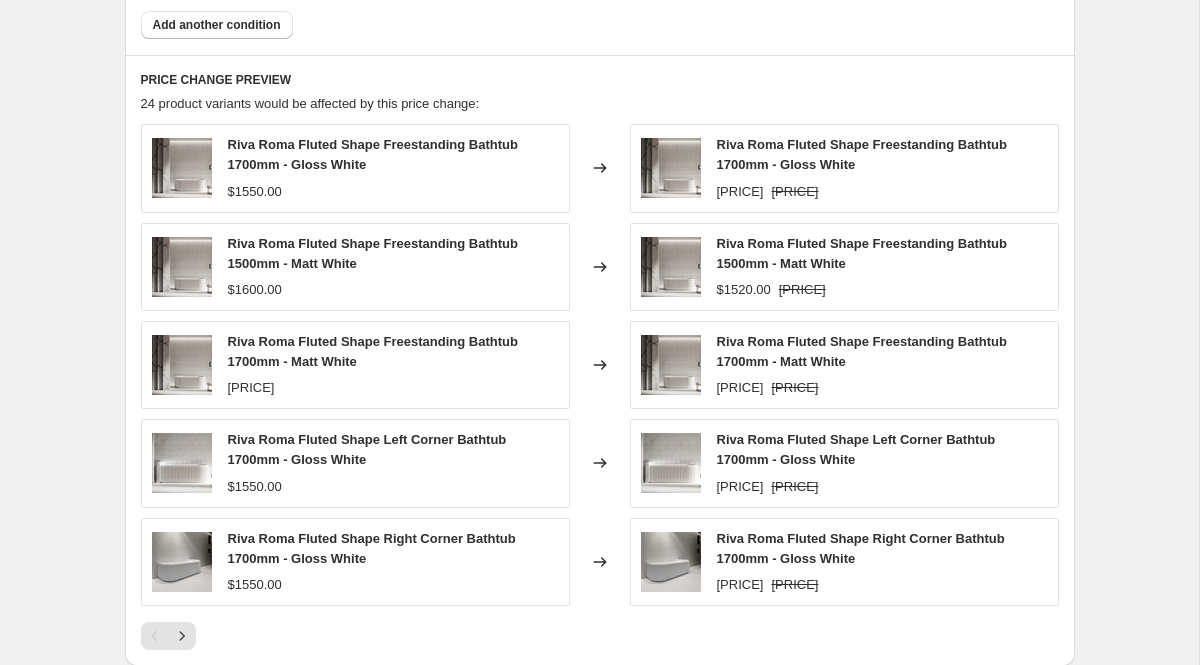 scroll, scrollTop: 1675, scrollLeft: 0, axis: vertical 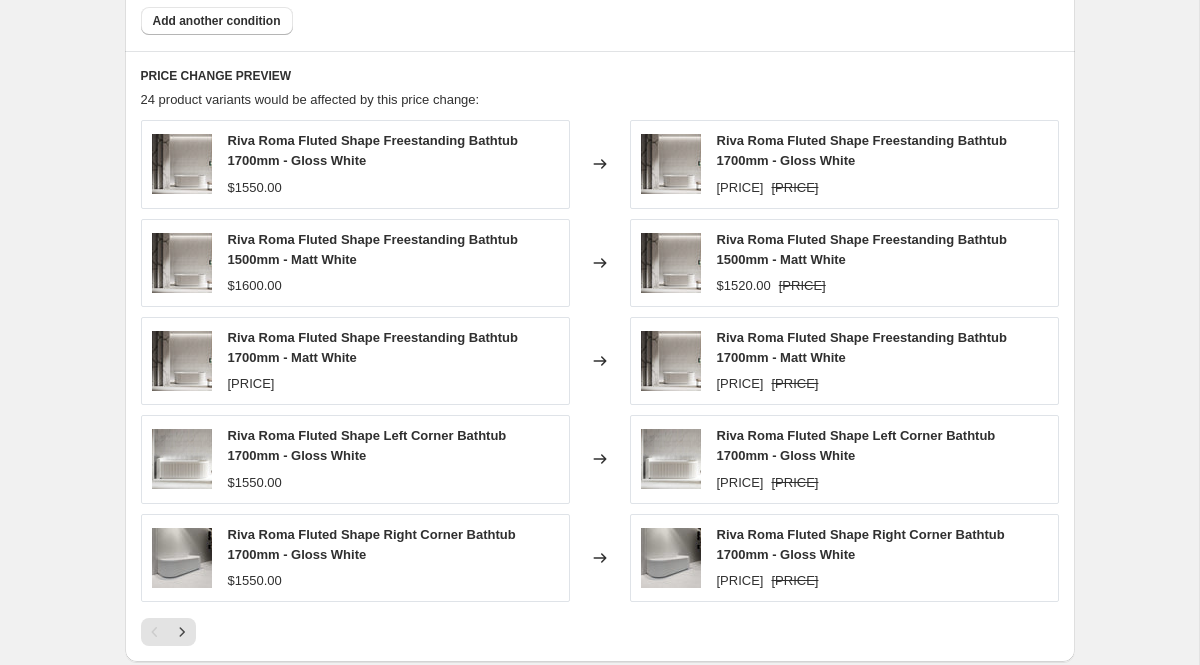 type on "0" 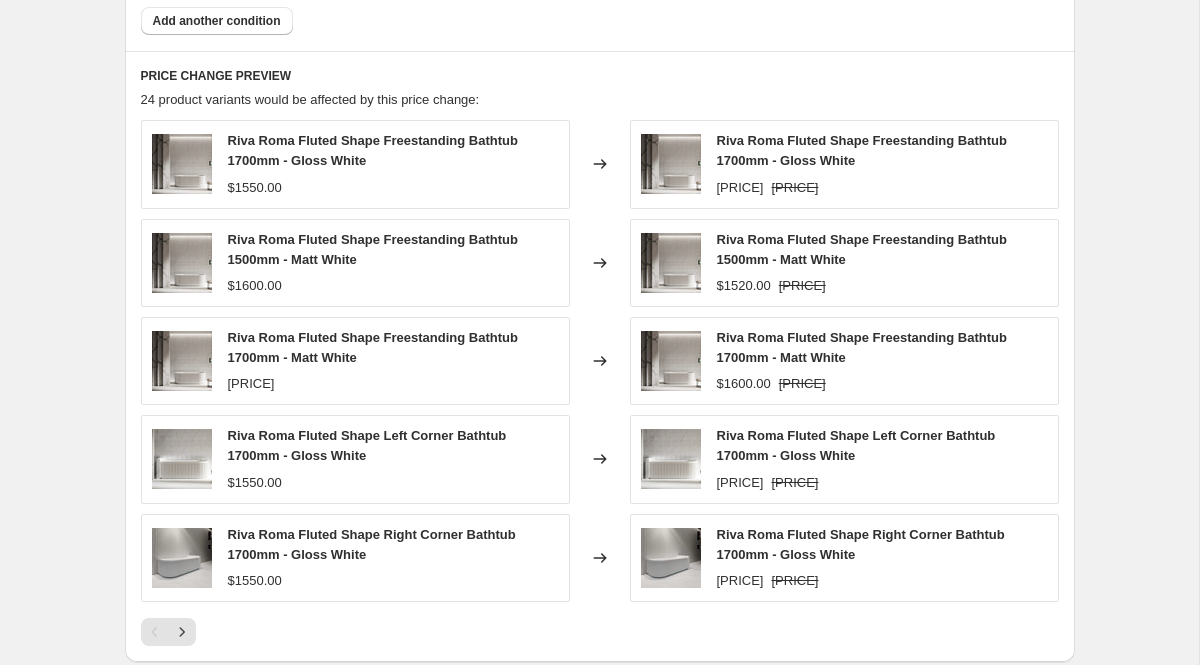 scroll, scrollTop: 377, scrollLeft: 0, axis: vertical 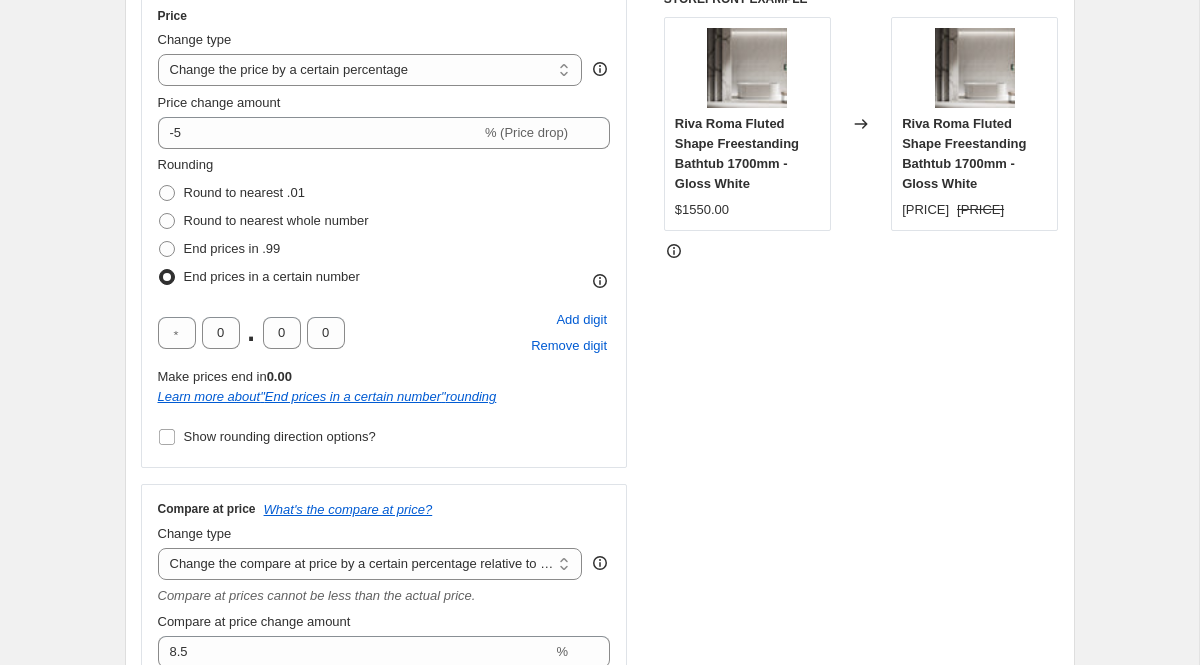 click on "STOREFRONT EXAMPLE Riva Roma Fluted Shape Freestanding Bathtub 1700mm - Gloss White $1550.00 Changed to Riva Roma Fluted Shape Freestanding Bathtub 1700mm - Gloss White $1470.00 $1681.75" at bounding box center (861, 431) 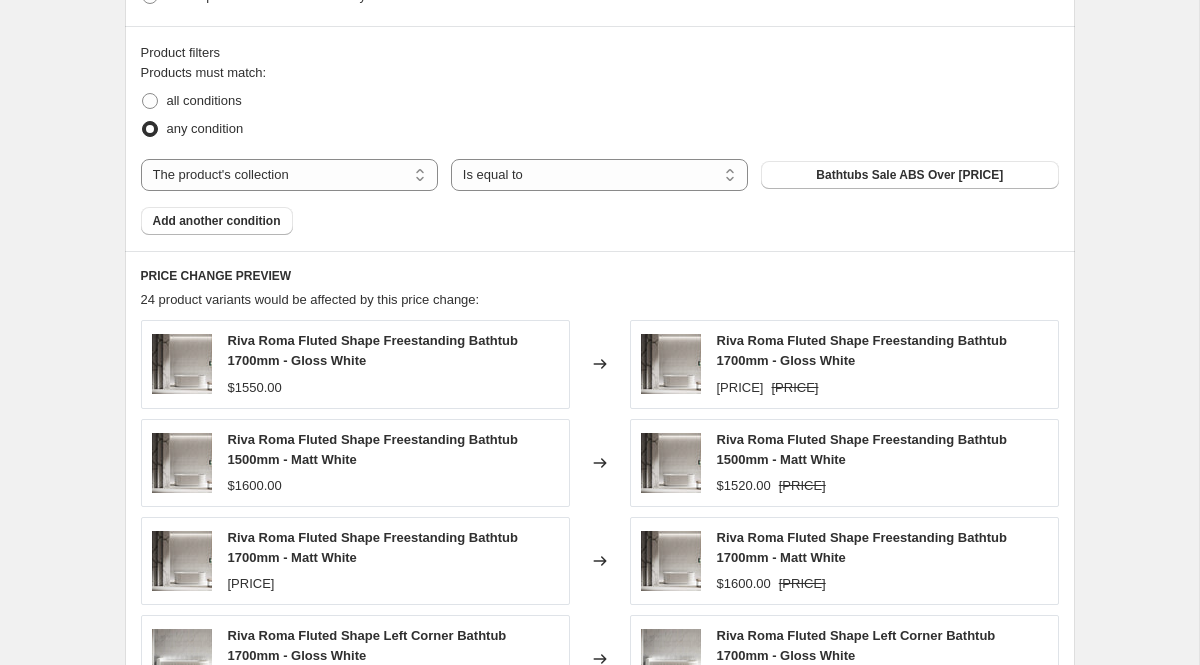 scroll, scrollTop: 1474, scrollLeft: 0, axis: vertical 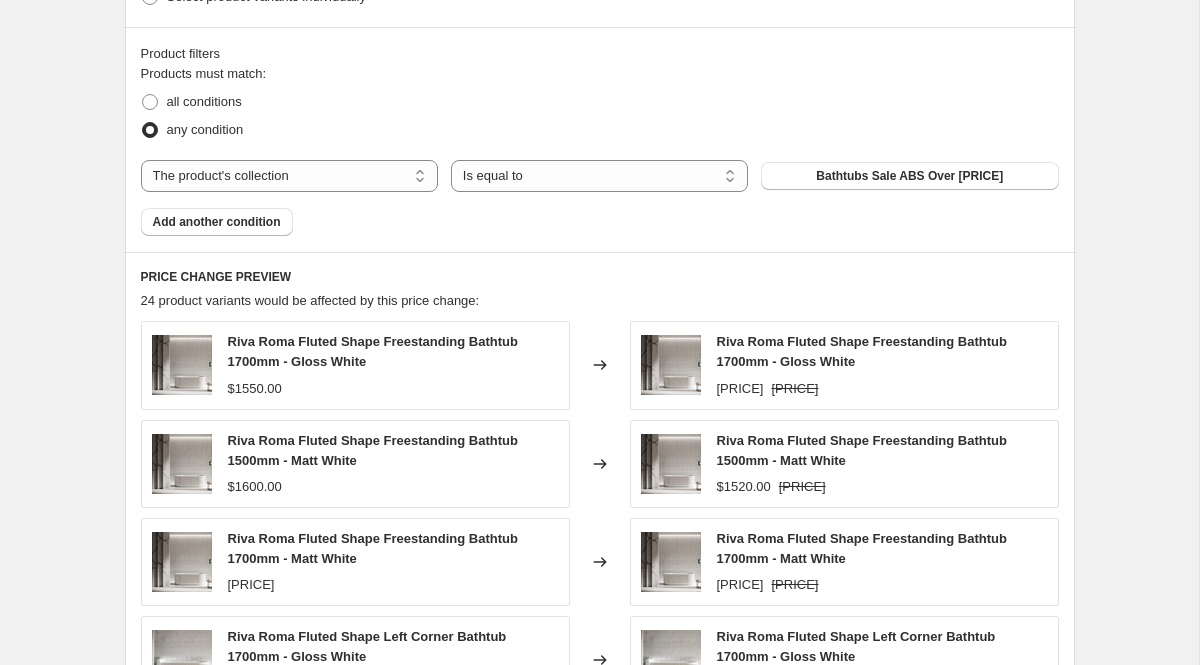 click on "Riva Roma Fluted Shape Freestanding Bathtub 1700mm - Matt White" at bounding box center [882, 549] 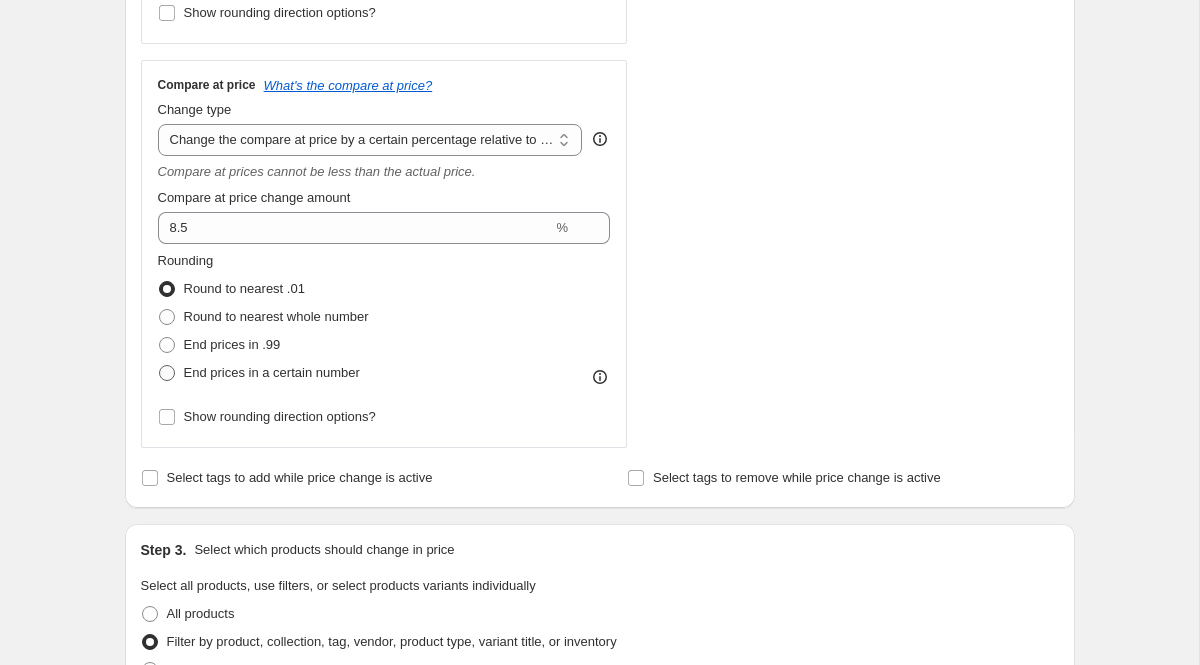 scroll, scrollTop: 606, scrollLeft: 0, axis: vertical 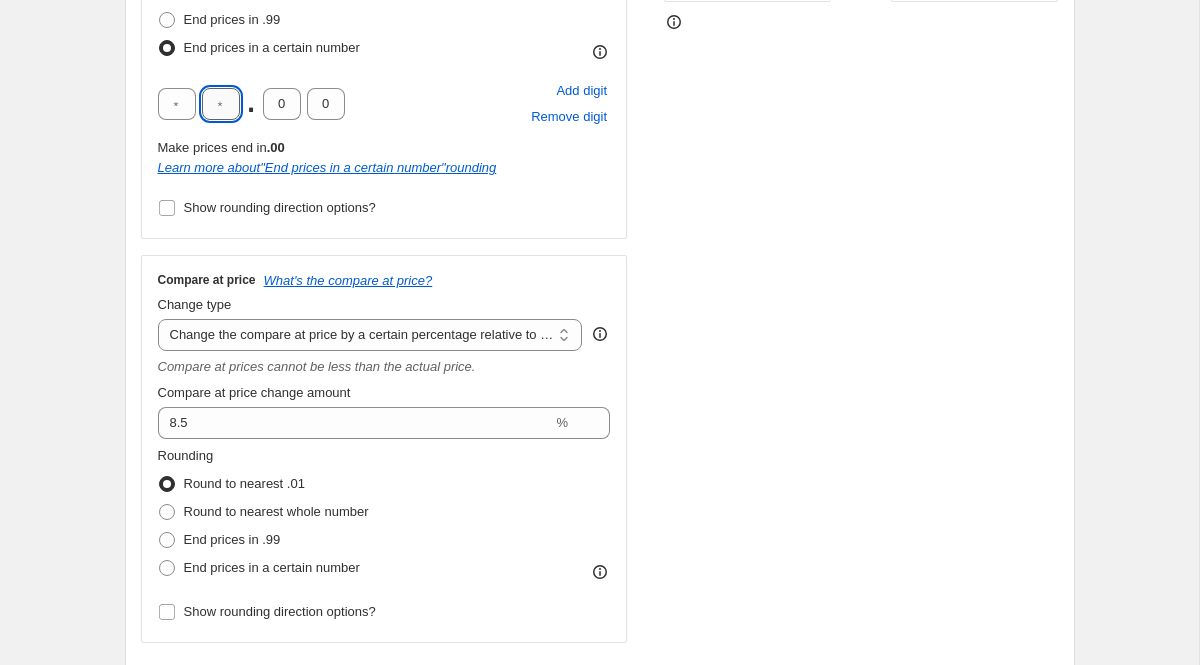 click at bounding box center (221, 104) 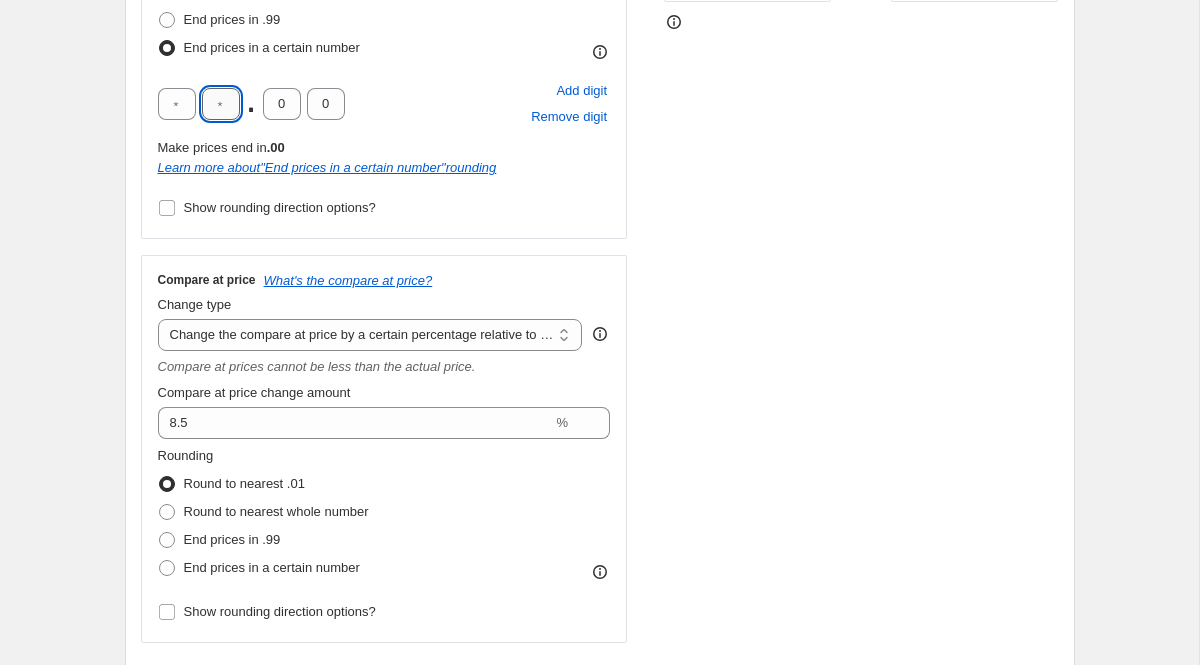 type on "0" 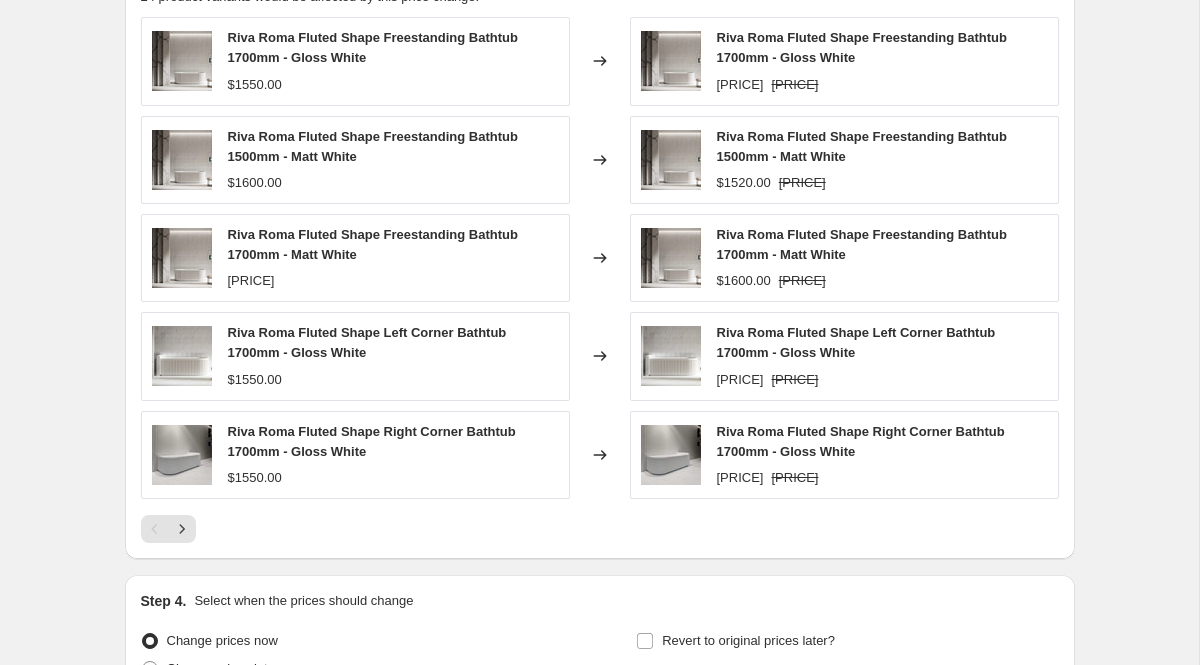 scroll, scrollTop: 1779, scrollLeft: 0, axis: vertical 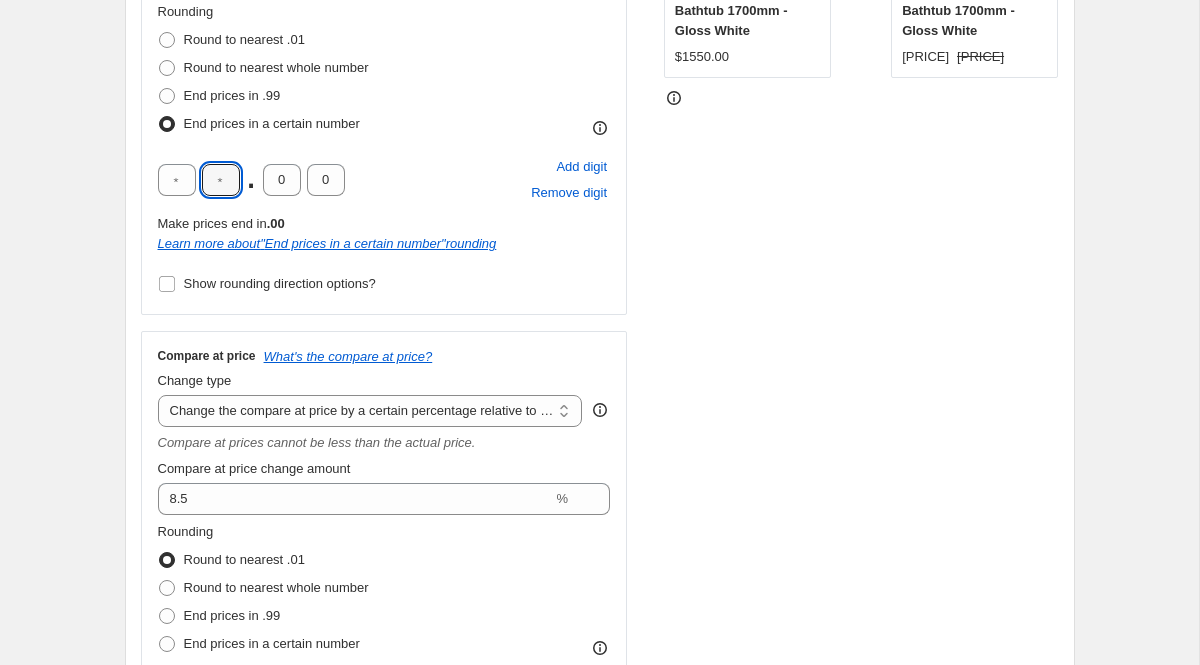 click on "STOREFRONT EXAMPLE Riva Roma Fluted Shape Freestanding Bathtub 1700mm - Gloss White $1550.00 Changed to Riva Roma Fluted Shape Freestanding Bathtub 1700mm - Gloss White $1472.00 $1681.75" at bounding box center [861, 278] 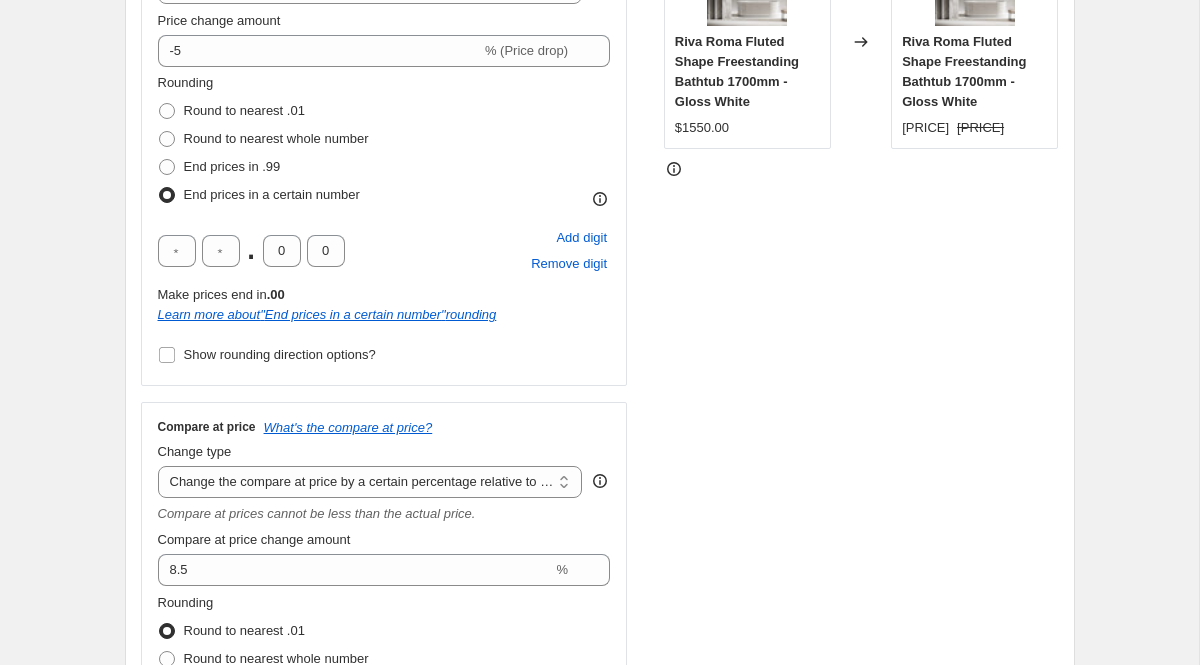 scroll, scrollTop: 463, scrollLeft: 0, axis: vertical 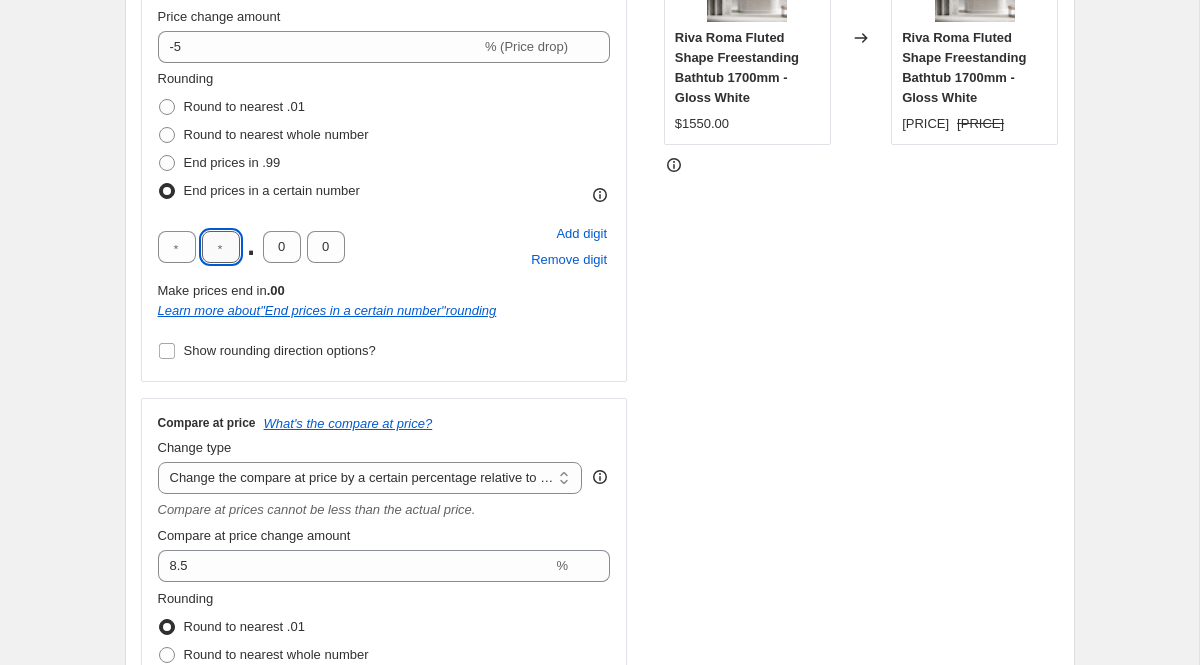 click at bounding box center [221, 247] 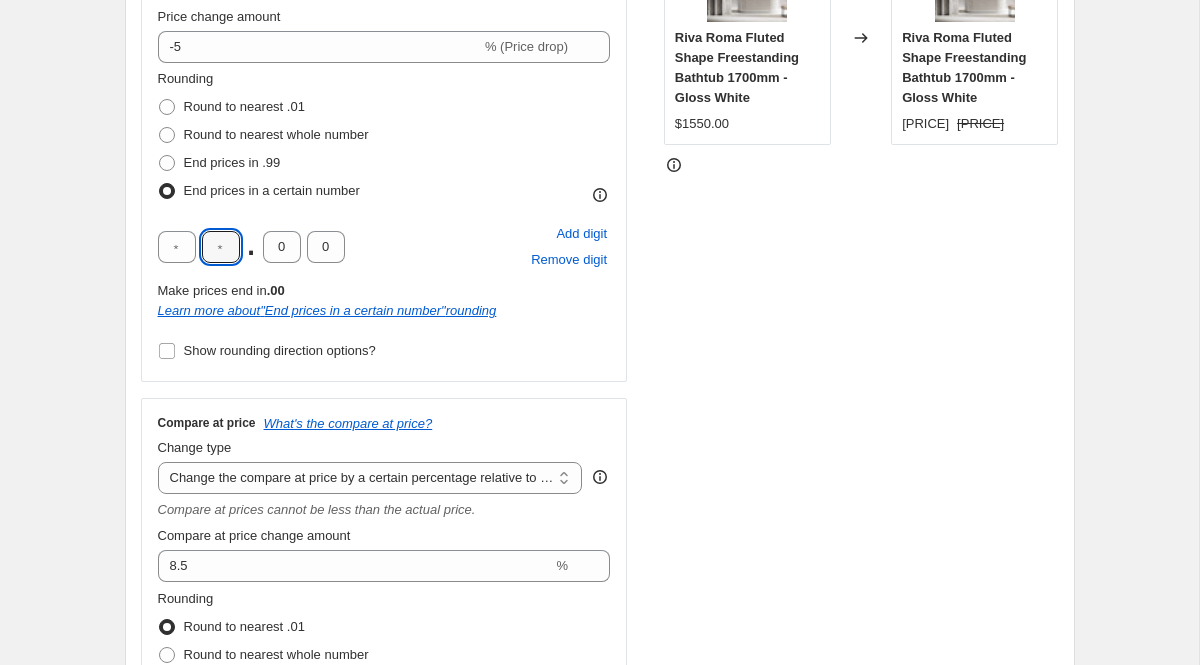 click on "STOREFRONT EXAMPLE Riva Roma Fluted Shape Freestanding Bathtub 1700mm - Gloss White $1550.00 Changed to Riva Roma Fluted Shape Freestanding Bathtub 1700mm - Gloss White $1472.00 $1681.75" at bounding box center [861, 345] 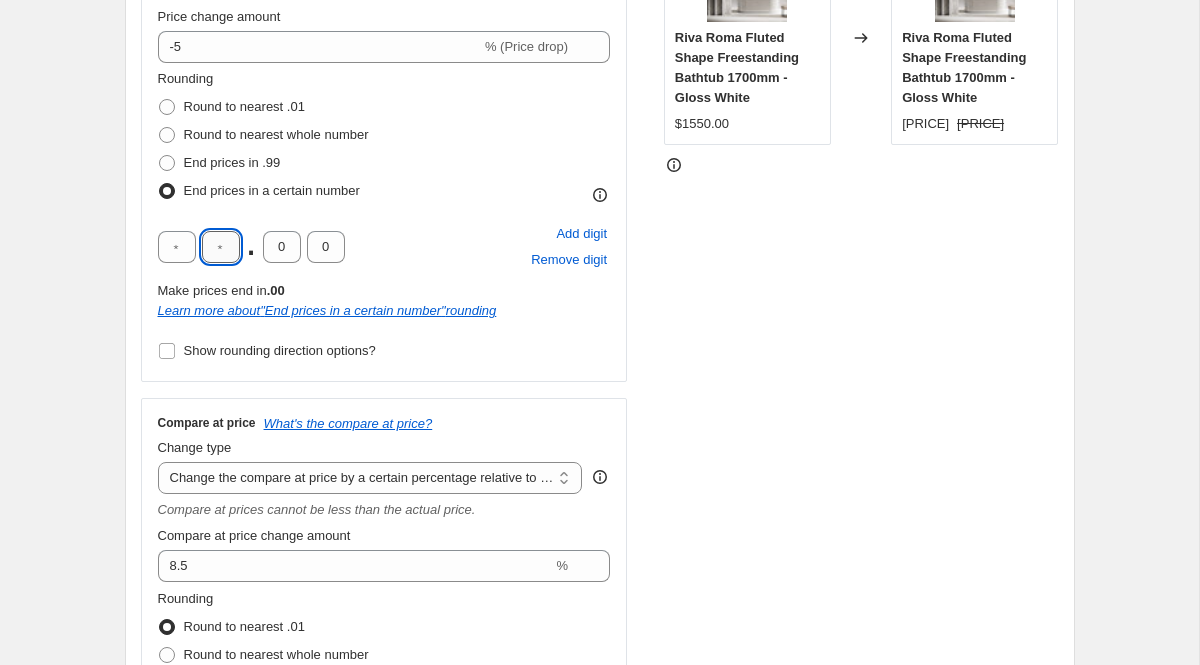 click at bounding box center (221, 247) 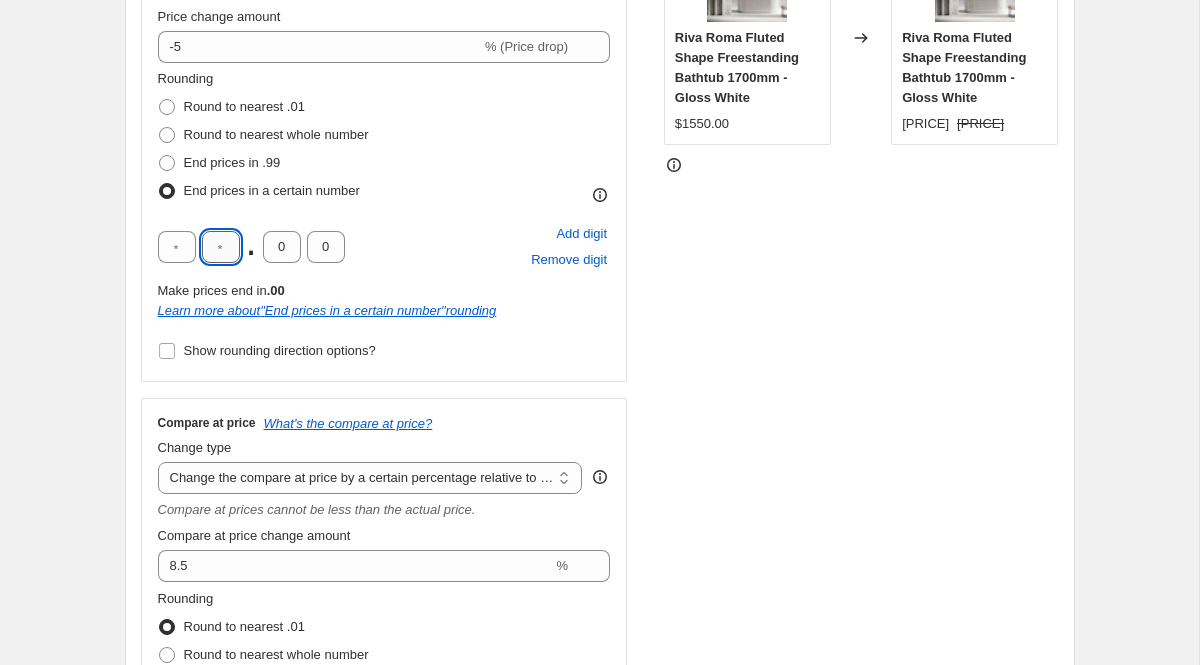 type on "0" 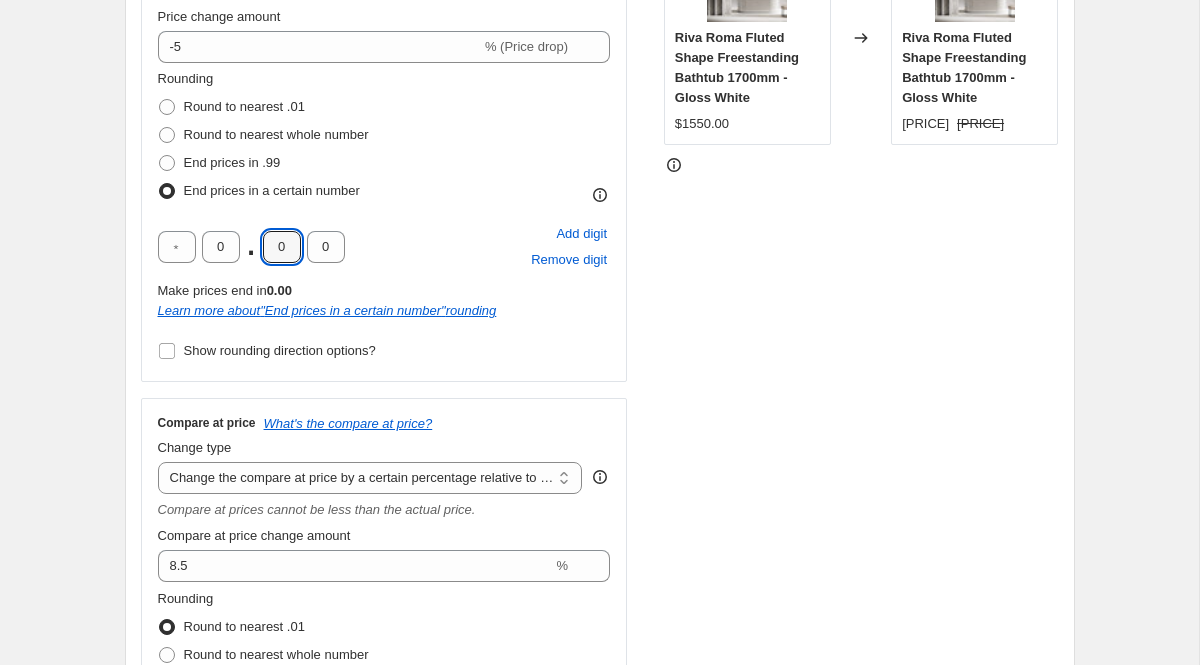 click on "STOREFRONT EXAMPLE Riva Roma Fluted Shape Freestanding Bathtub 1700mm - Gloss White $1550.00 Changed to Riva Roma Fluted Shape Freestanding Bathtub 1700mm - Gloss White $1470.00 $1681.75" at bounding box center (861, 345) 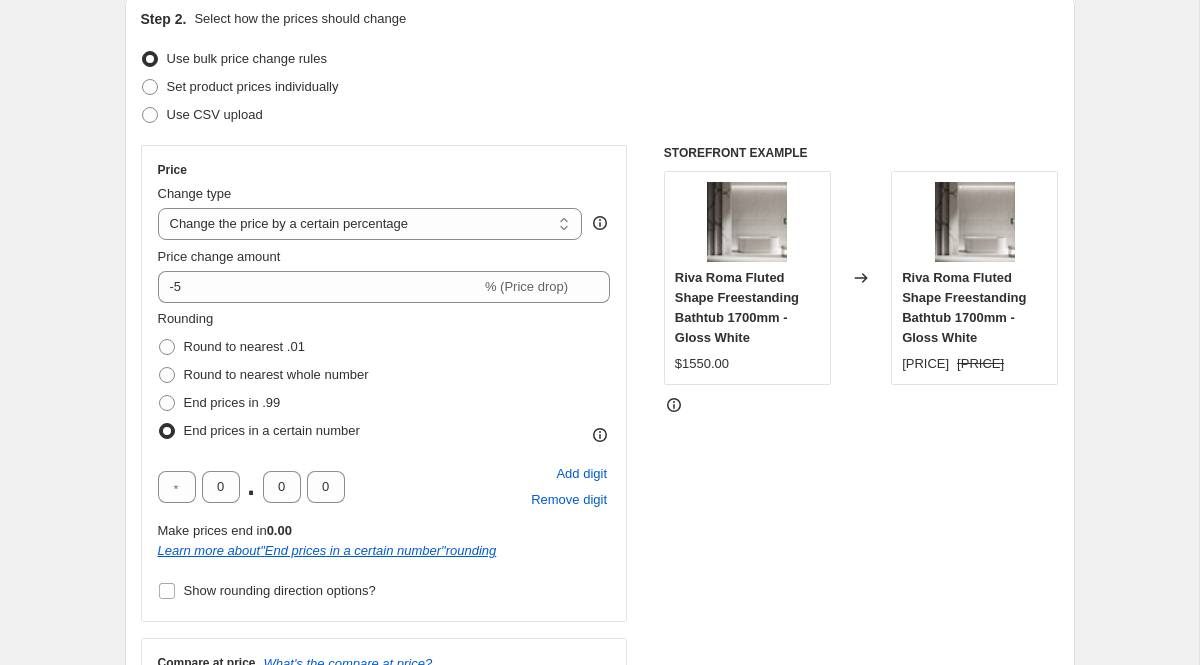 scroll, scrollTop: 222, scrollLeft: 0, axis: vertical 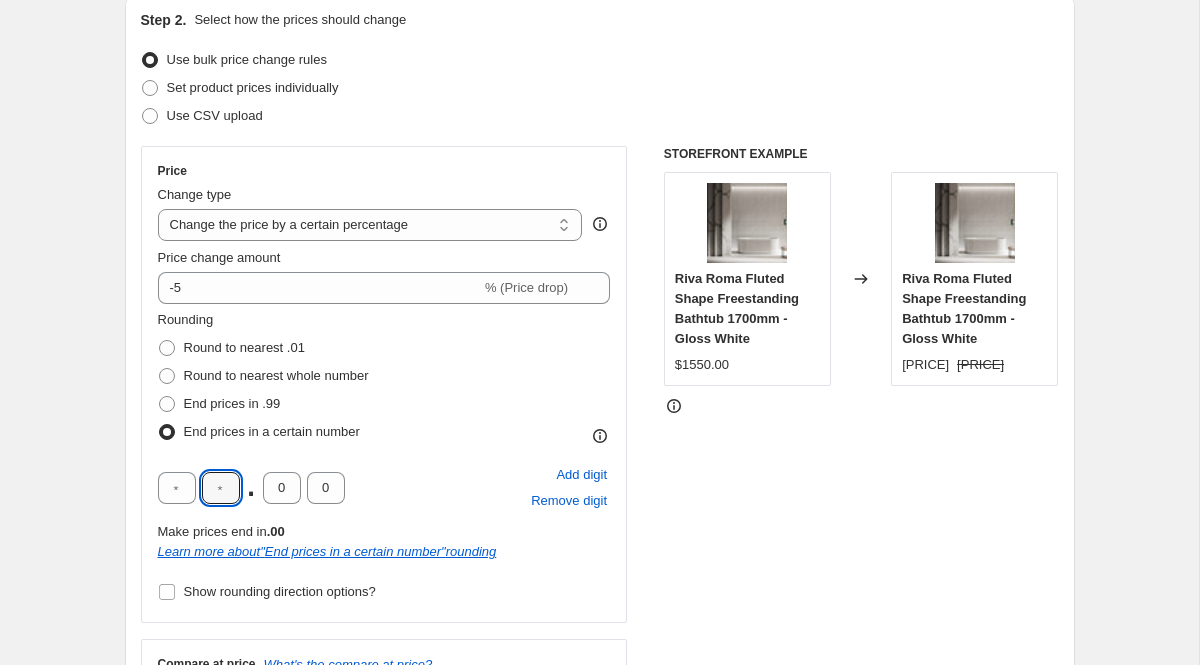 type 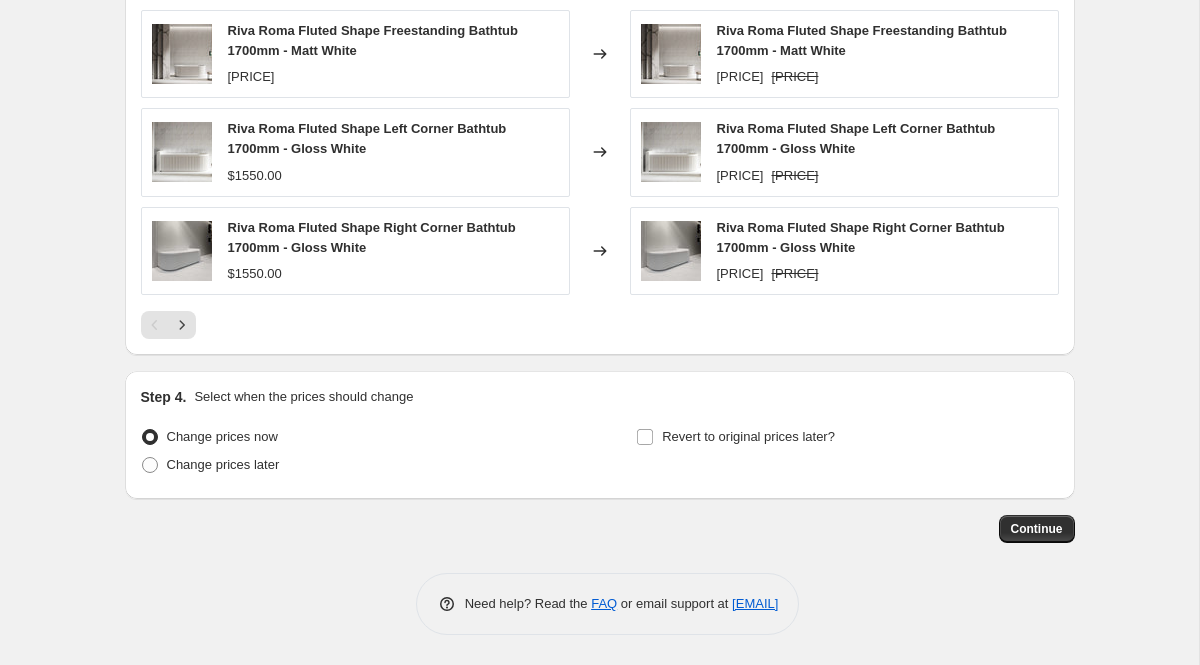 scroll, scrollTop: 1973, scrollLeft: 0, axis: vertical 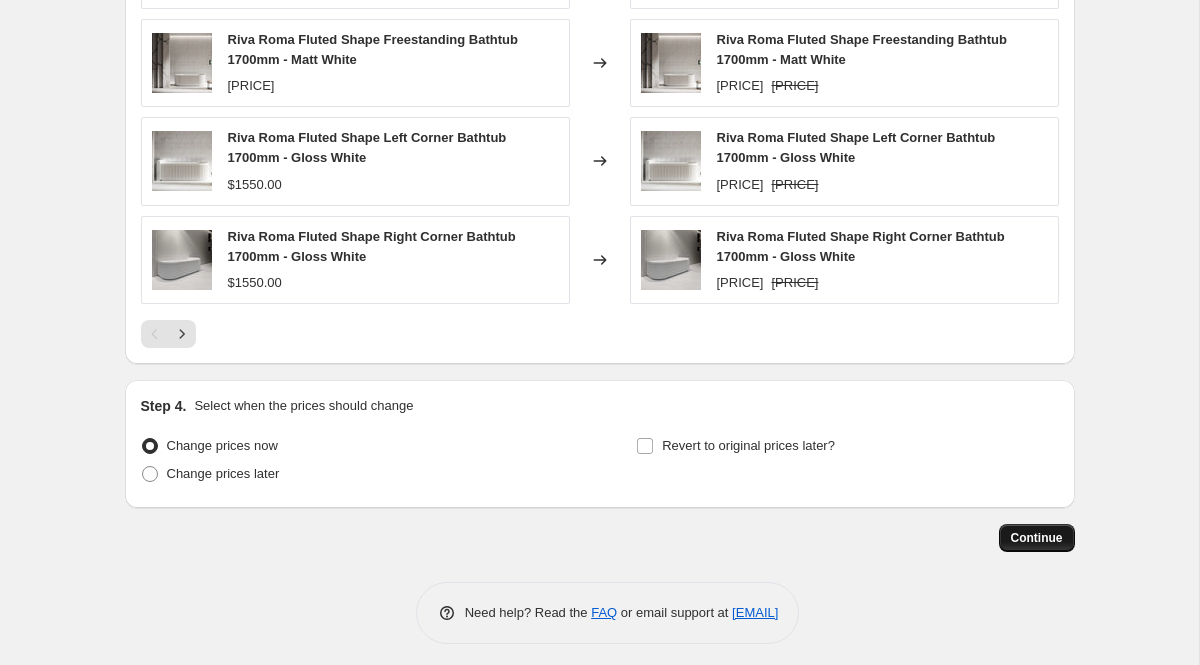 click on "Continue" at bounding box center (1037, 538) 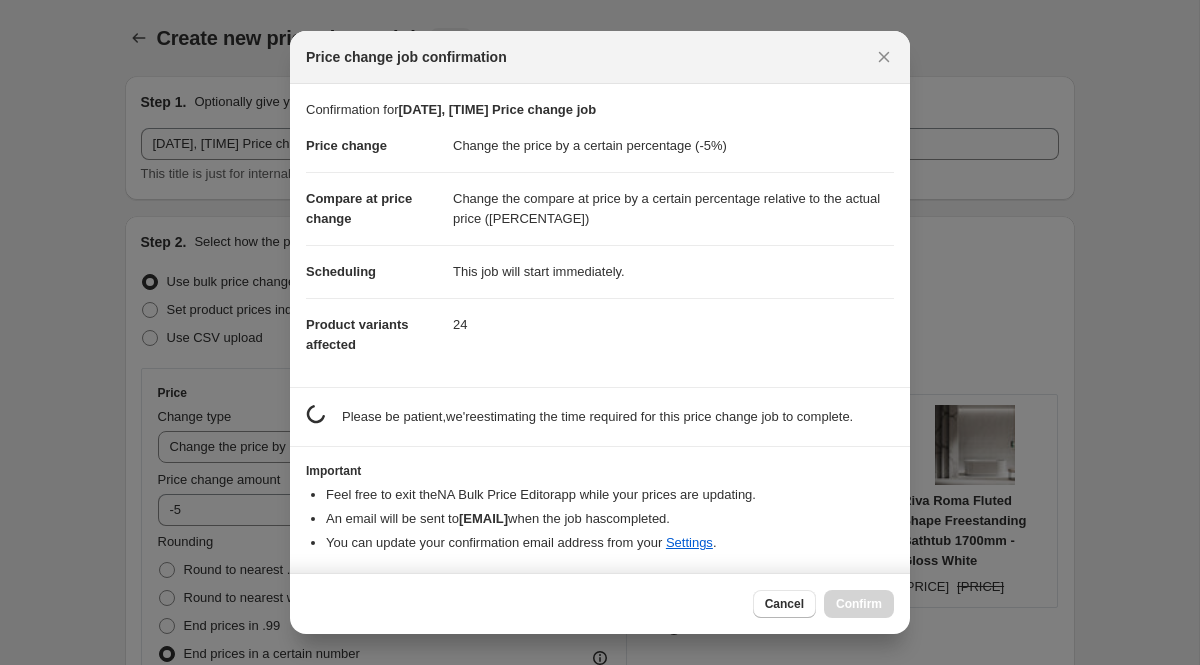 scroll, scrollTop: 1973, scrollLeft: 0, axis: vertical 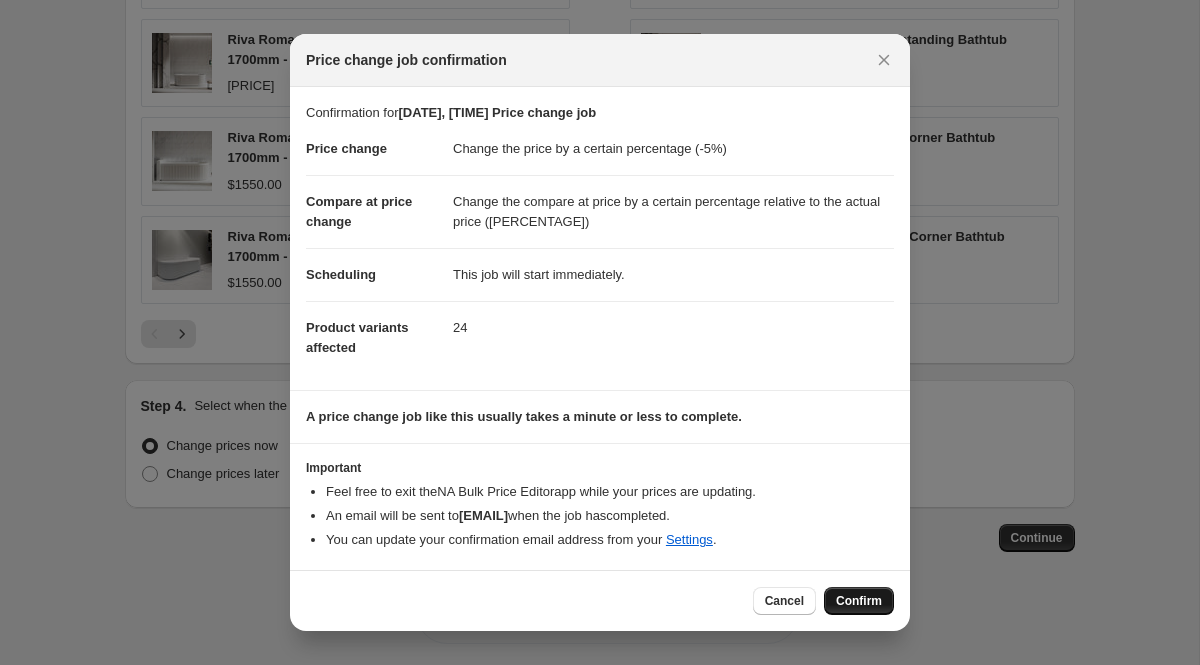 click on "Confirm" at bounding box center (859, 601) 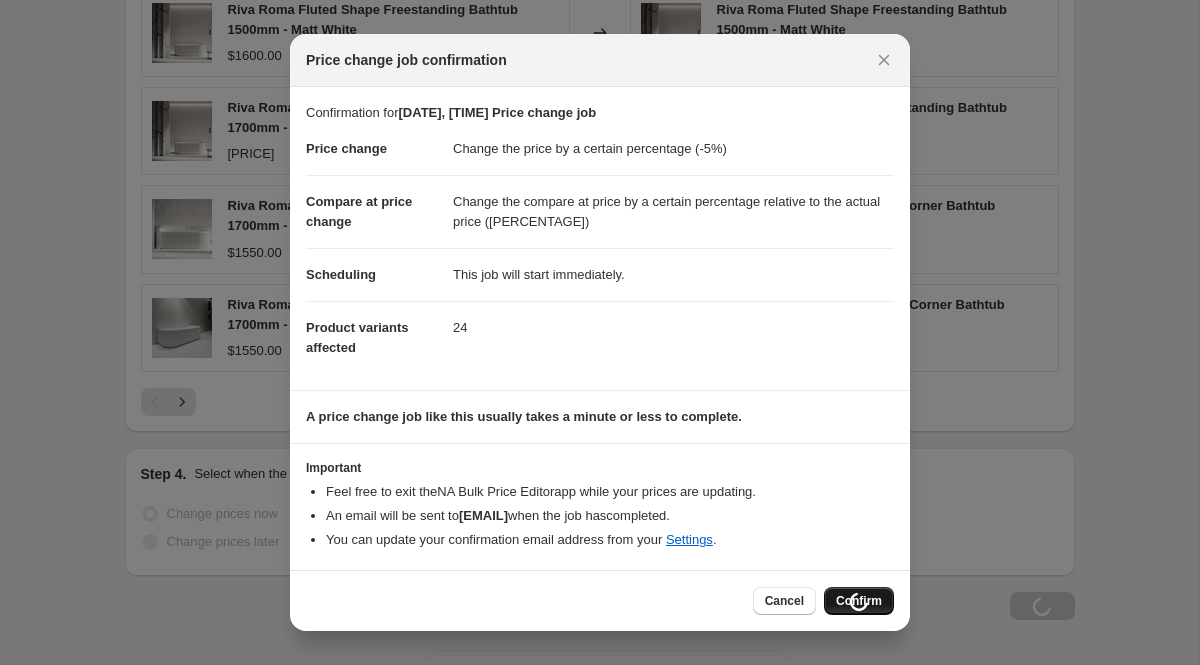 scroll, scrollTop: 2041, scrollLeft: 0, axis: vertical 